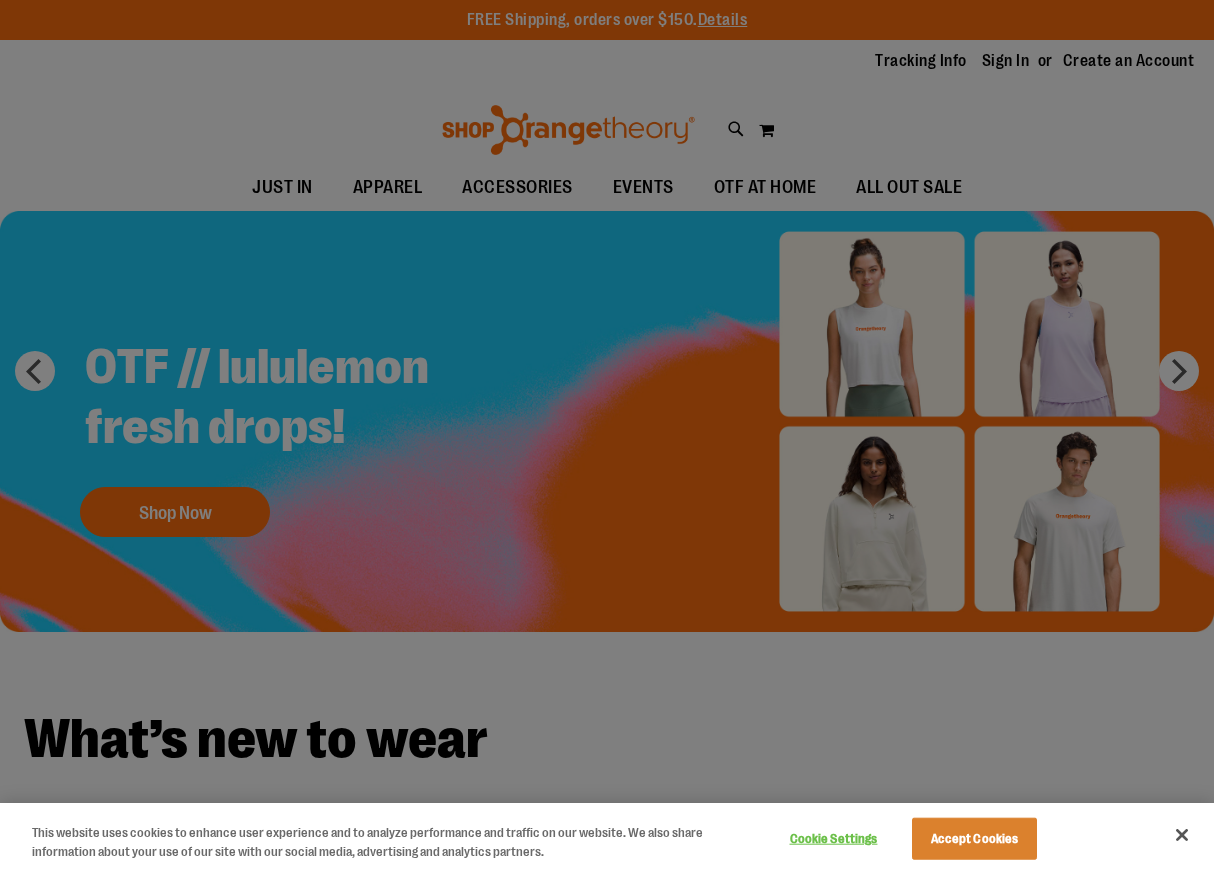 scroll, scrollTop: 0, scrollLeft: 0, axis: both 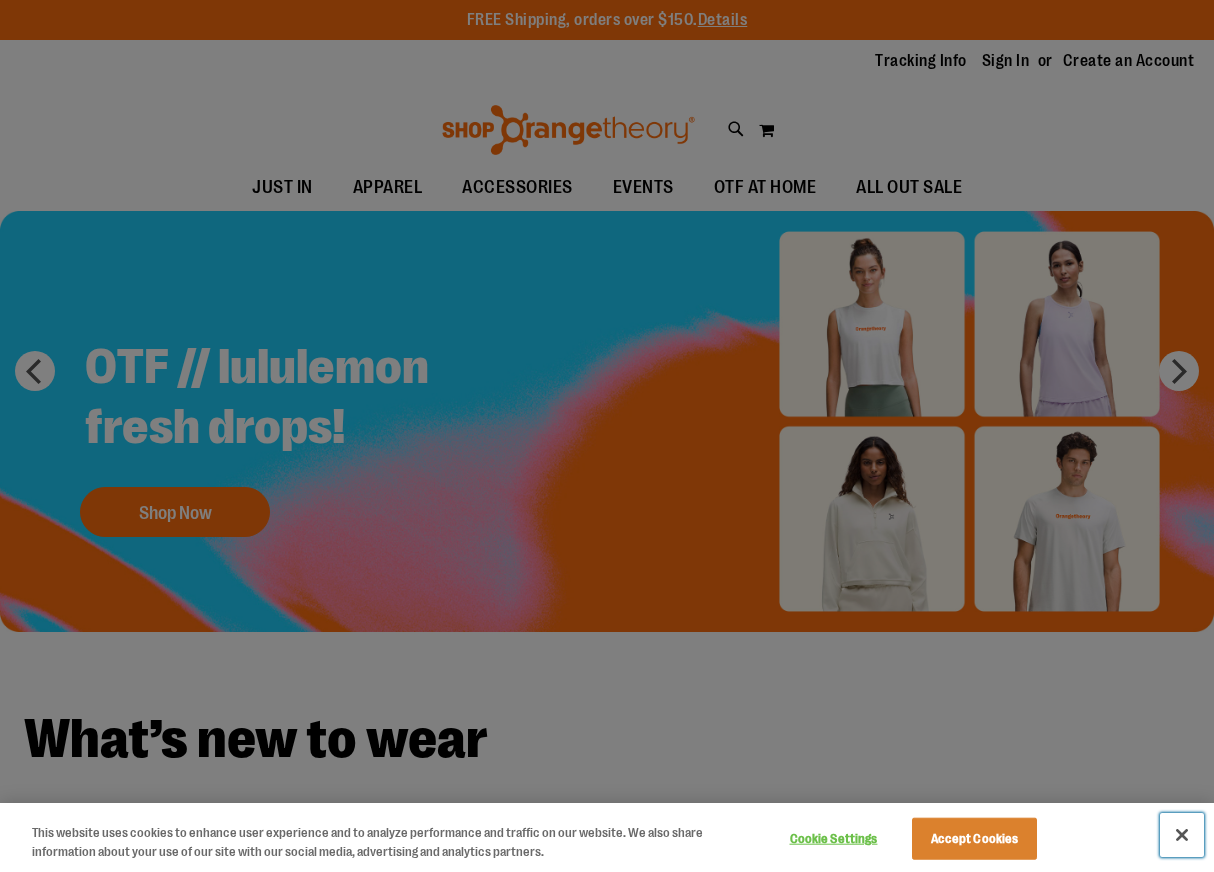 click at bounding box center (1182, 835) 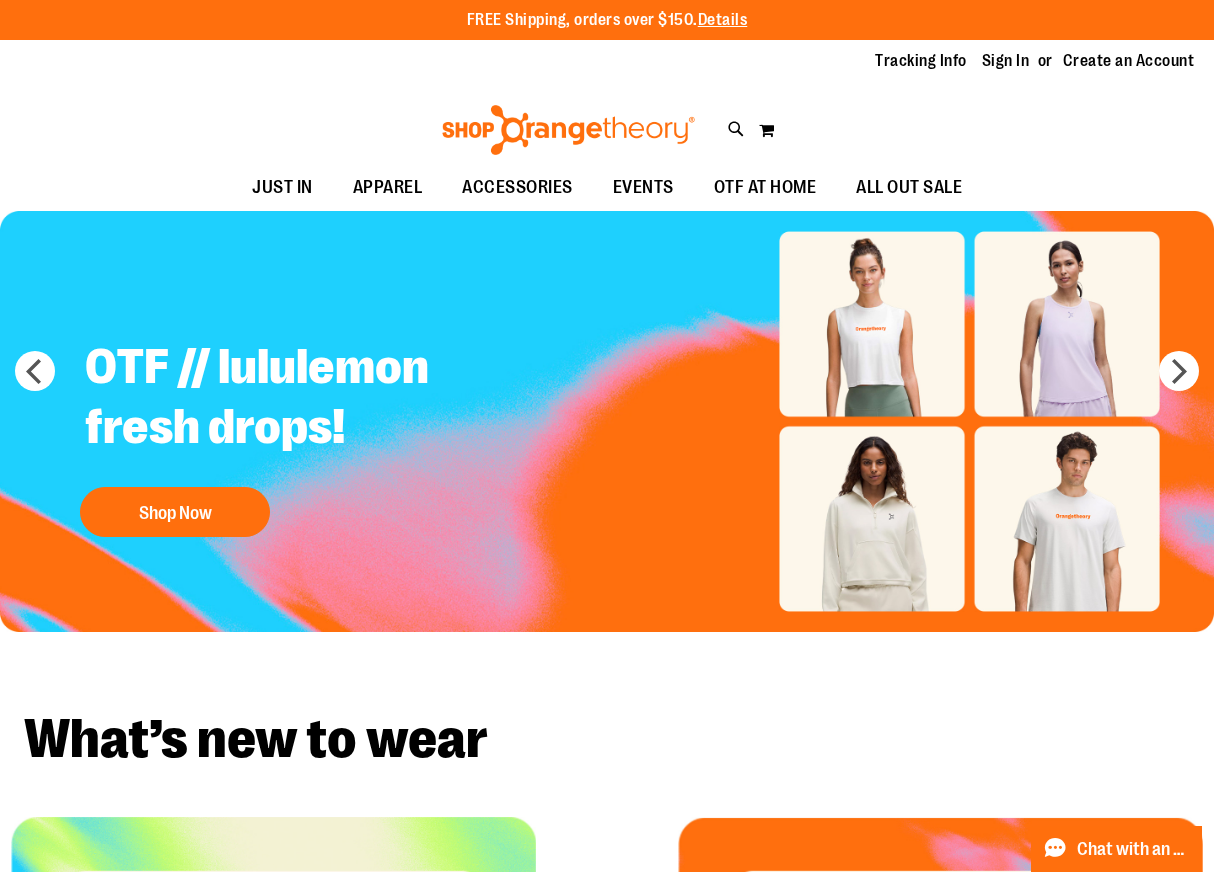 drag, startPoint x: 1181, startPoint y: 379, endPoint x: 1151, endPoint y: 373, distance: 30.594116 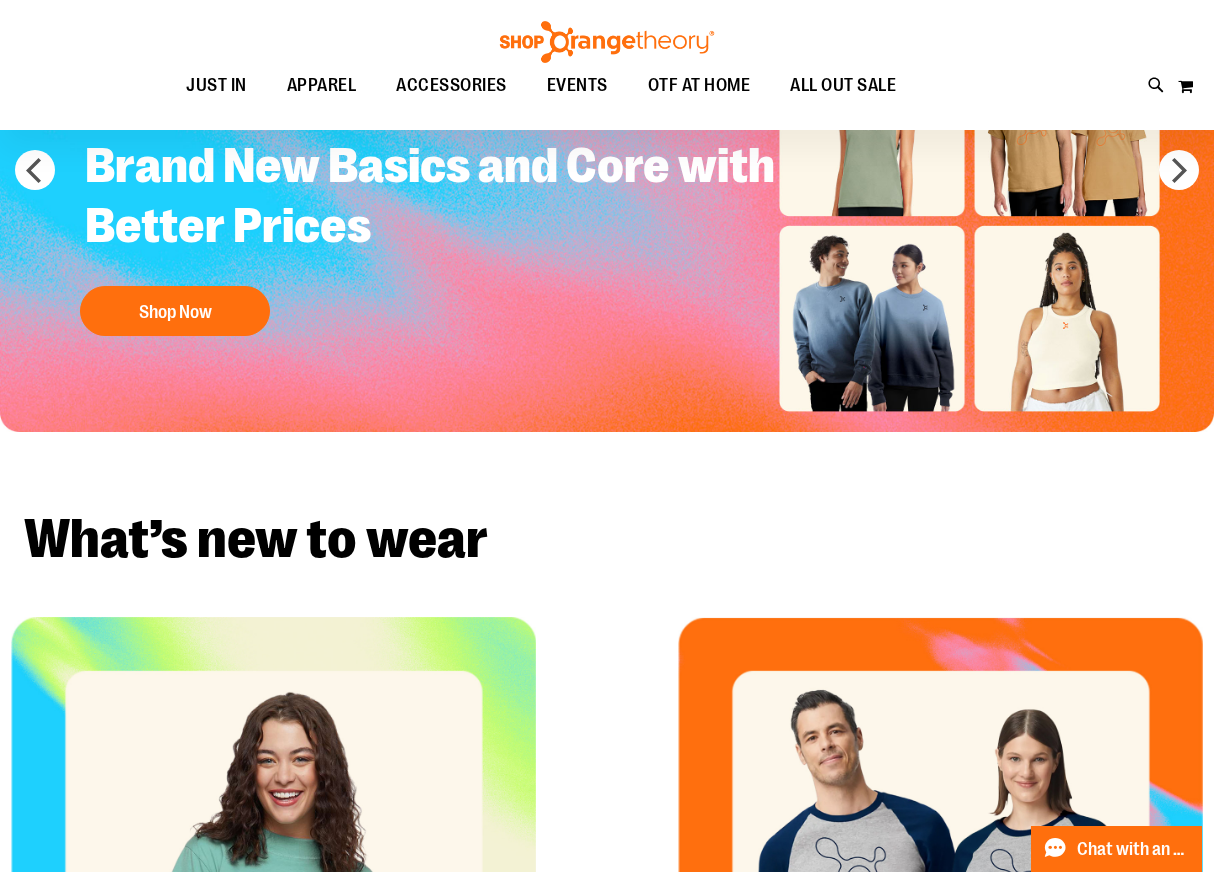 scroll, scrollTop: 800, scrollLeft: 0, axis: vertical 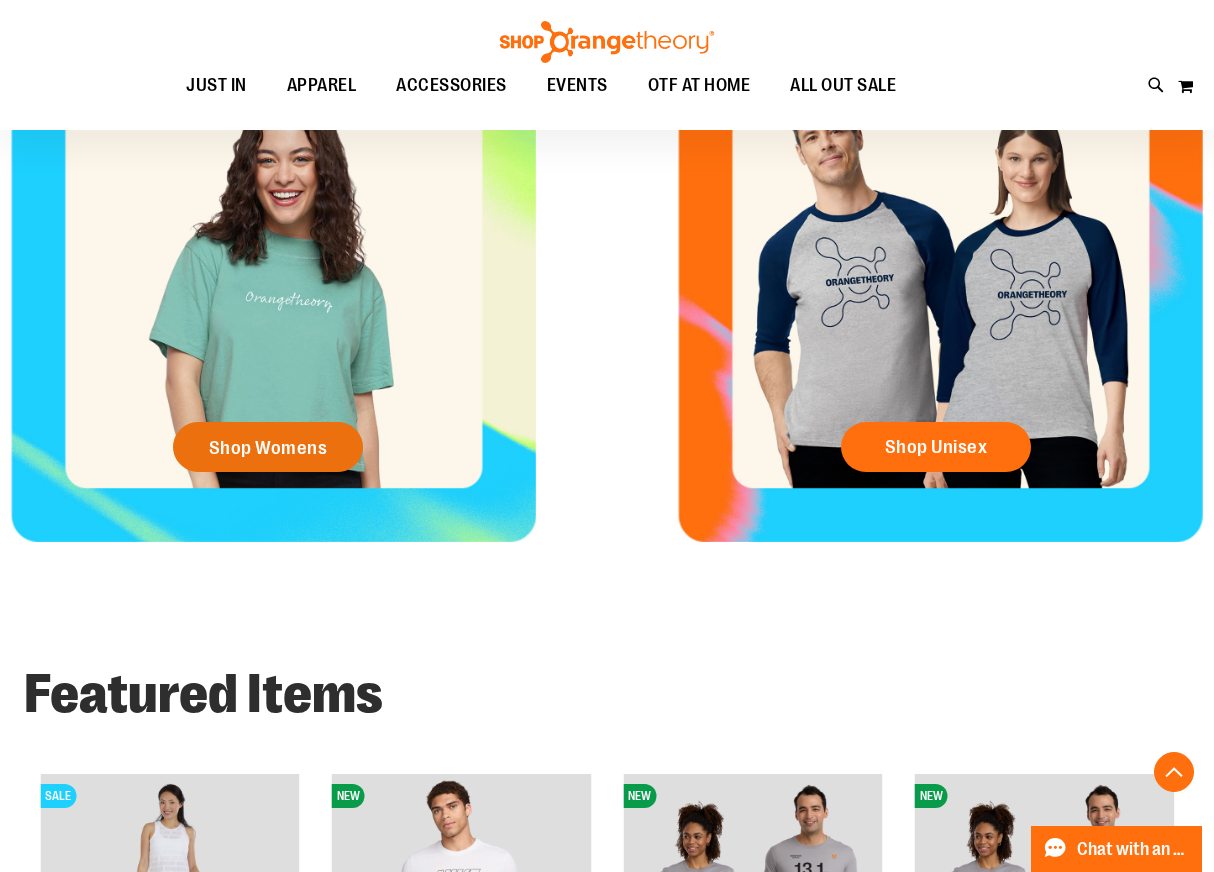 click on "Shop Womens" 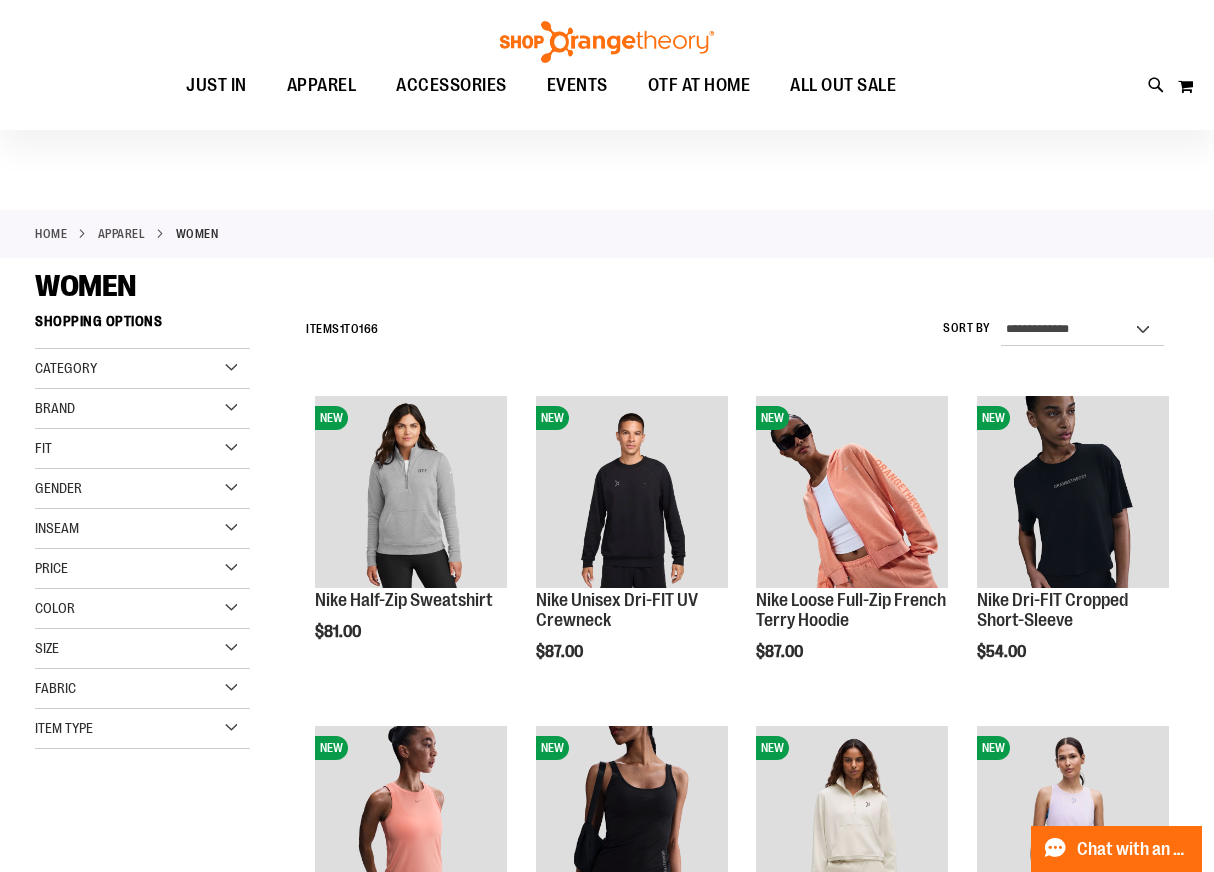 scroll, scrollTop: 199, scrollLeft: 0, axis: vertical 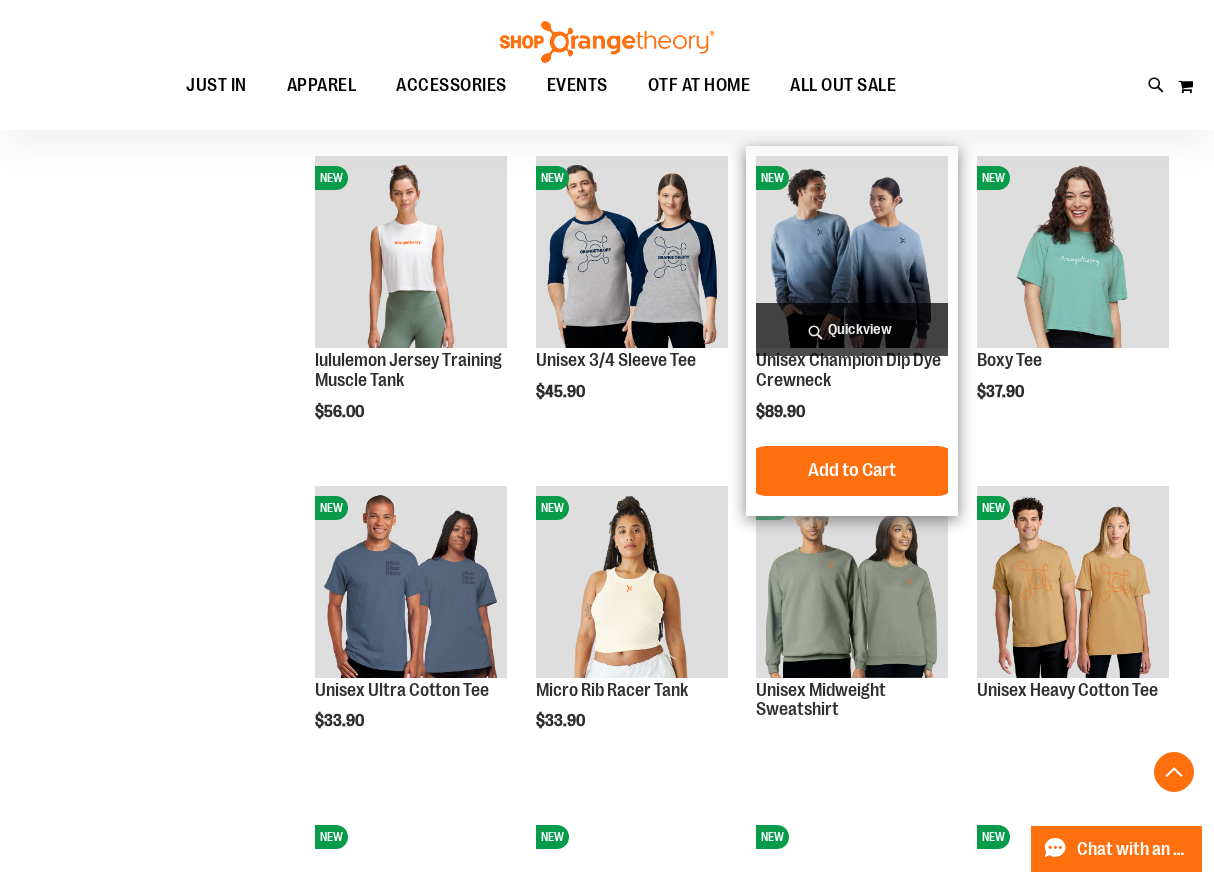click on "Quickview" at bounding box center (852, 329) 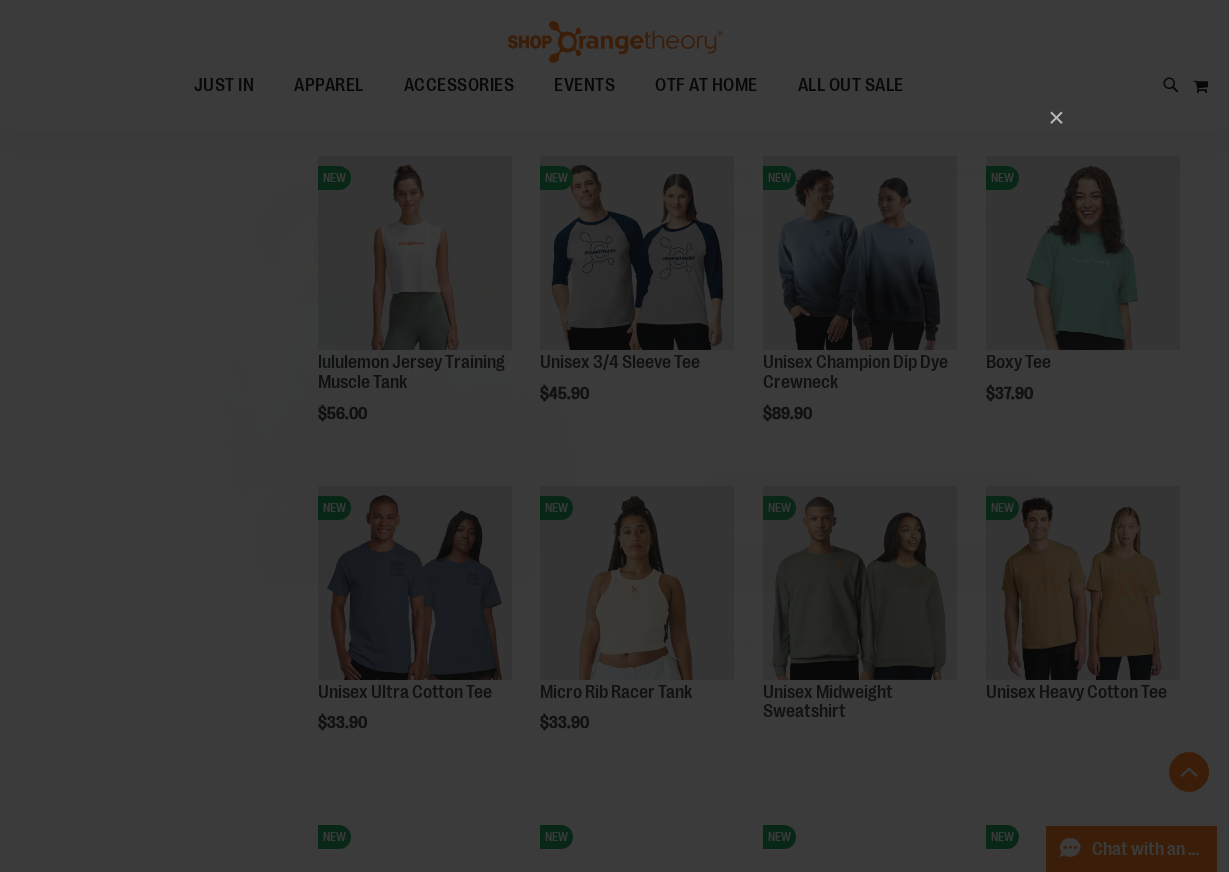 scroll, scrollTop: 0, scrollLeft: 0, axis: both 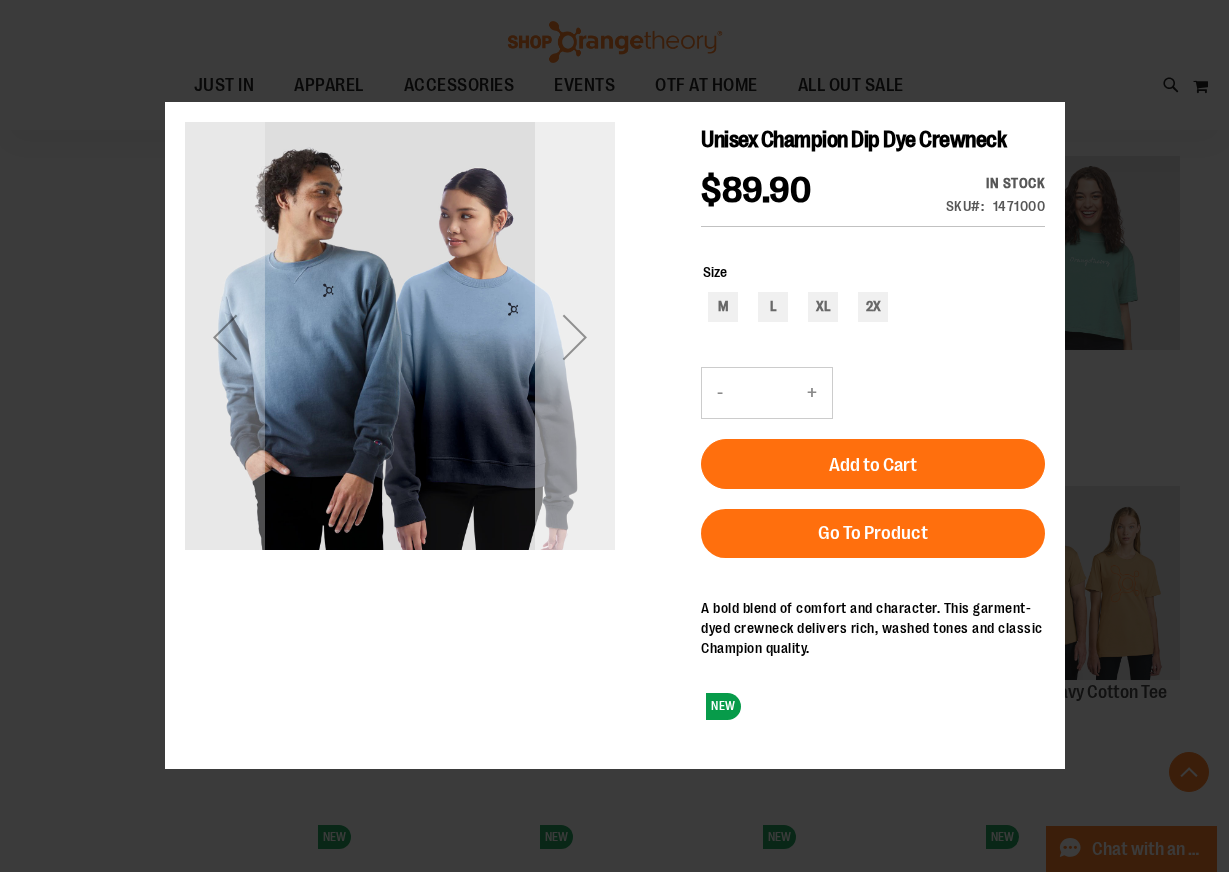 click at bounding box center (574, 337) 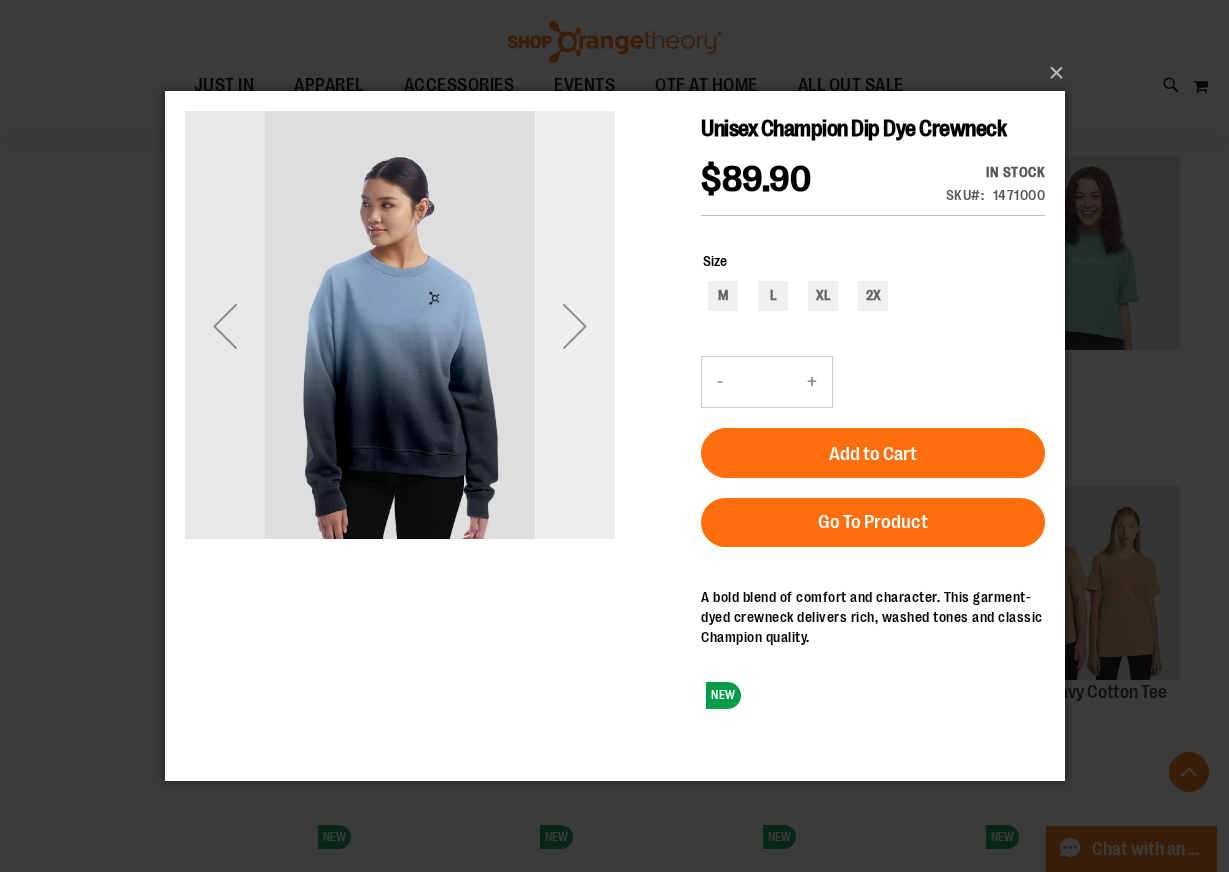 click at bounding box center [574, 325] 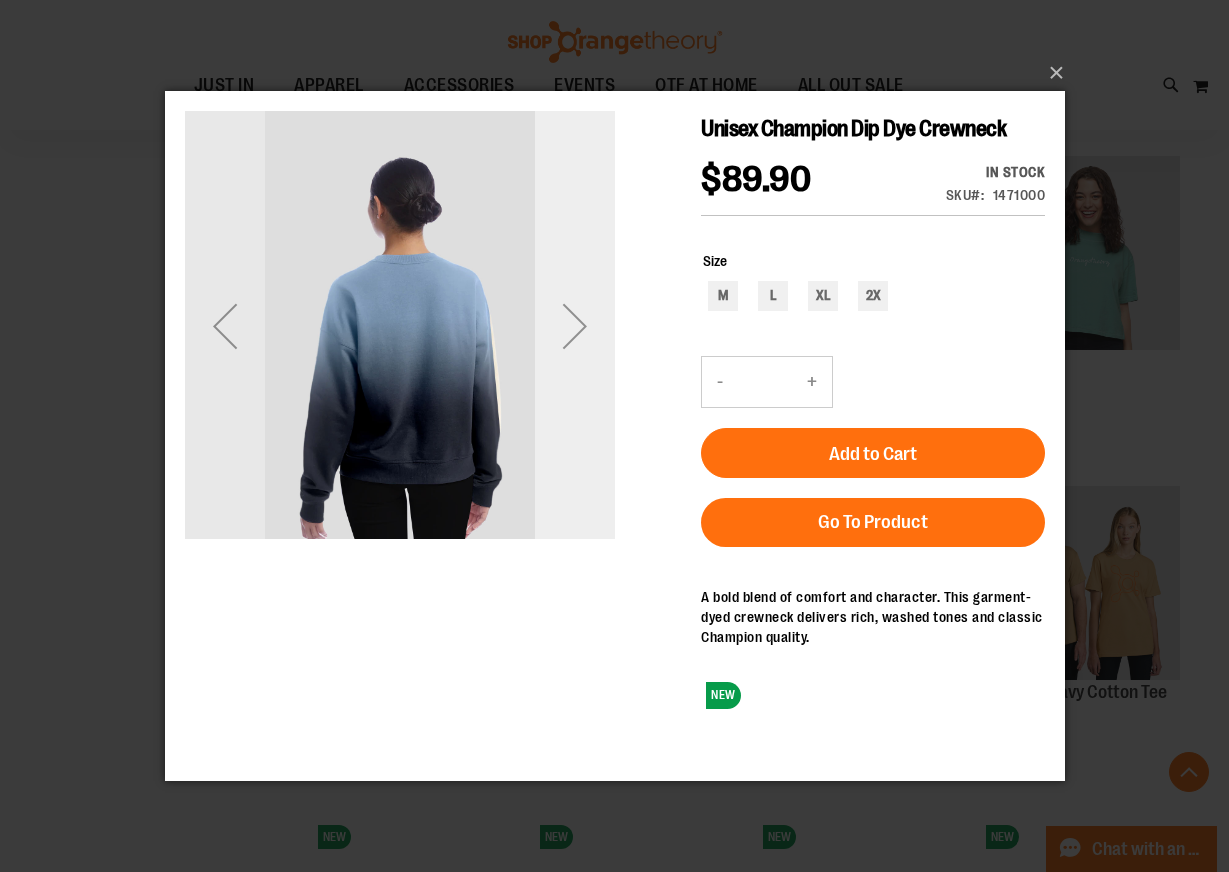 click at bounding box center (574, 325) 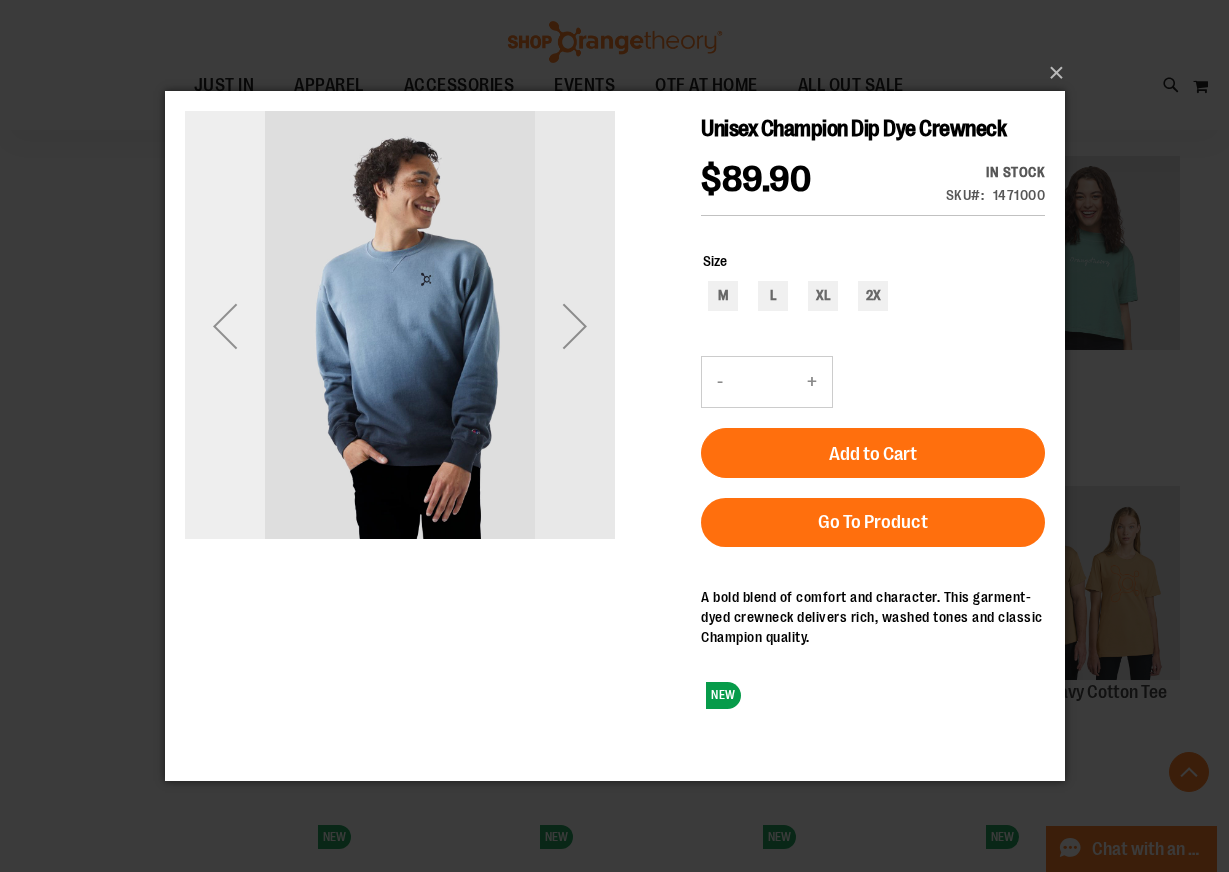 click at bounding box center (224, 325) 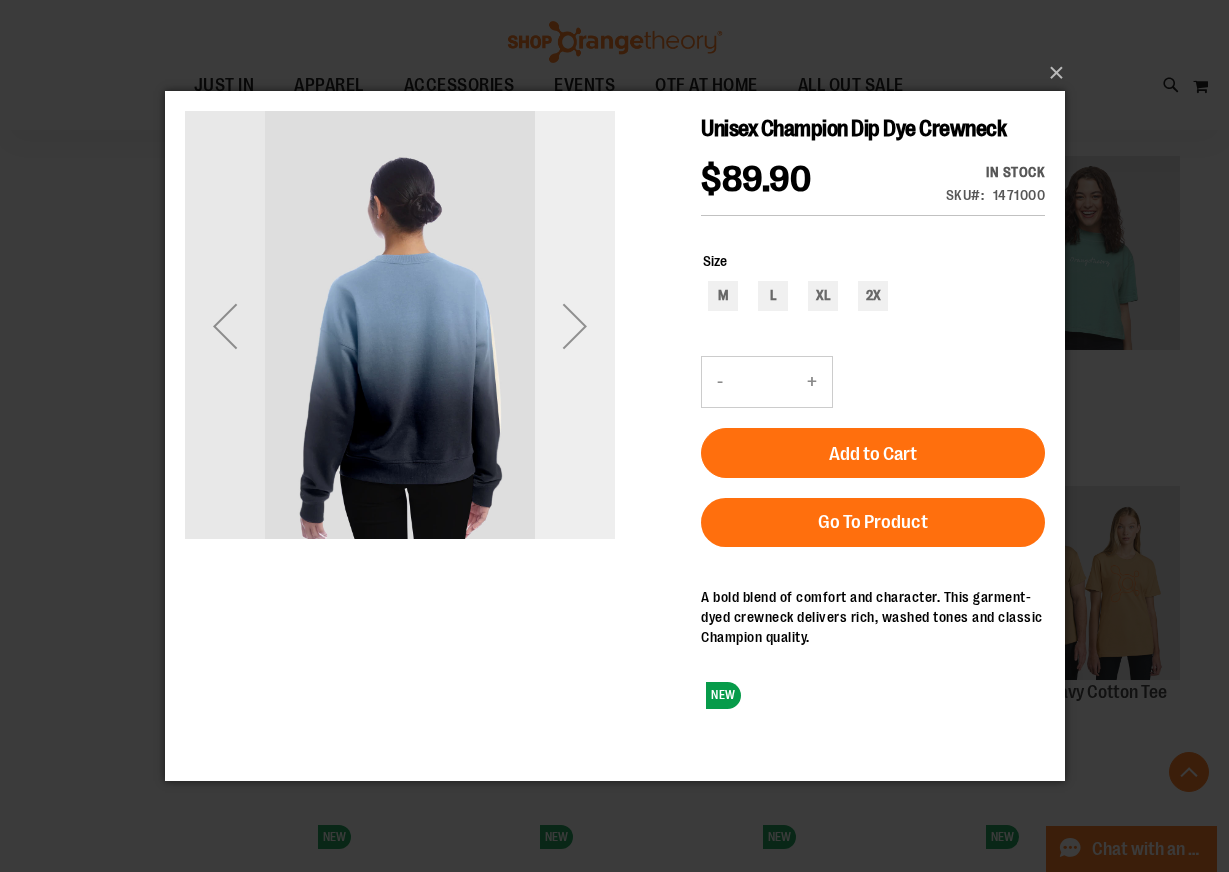 click at bounding box center [574, 325] 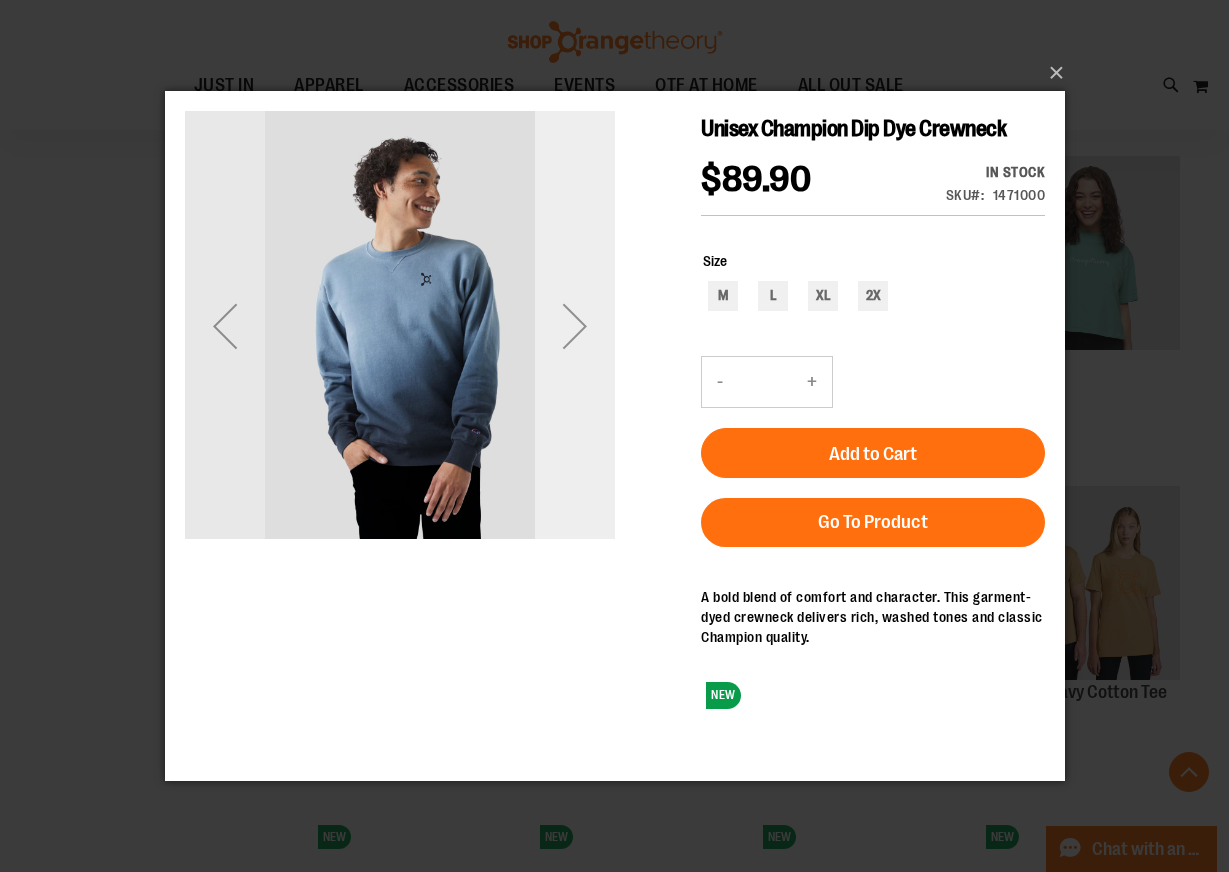 click at bounding box center (574, 325) 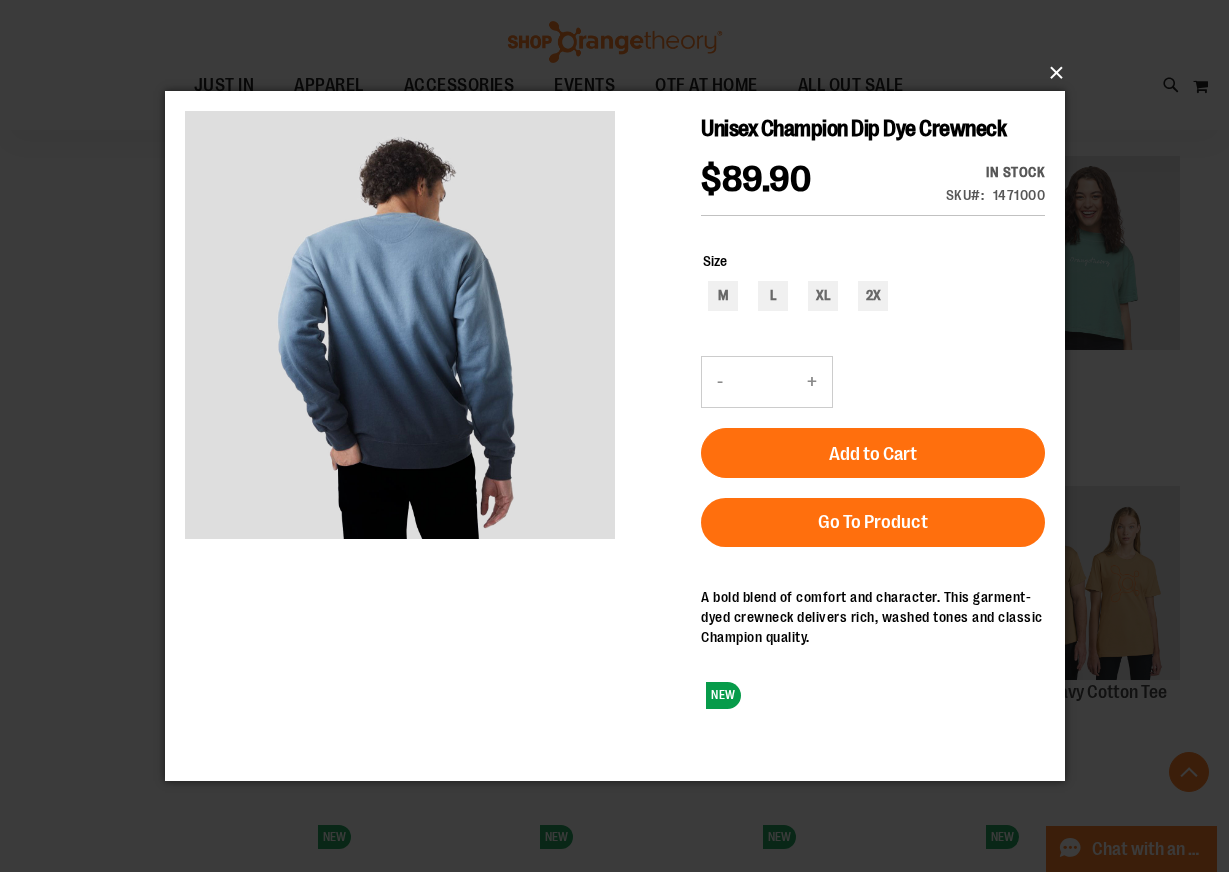 click on "×" at bounding box center [621, 73] 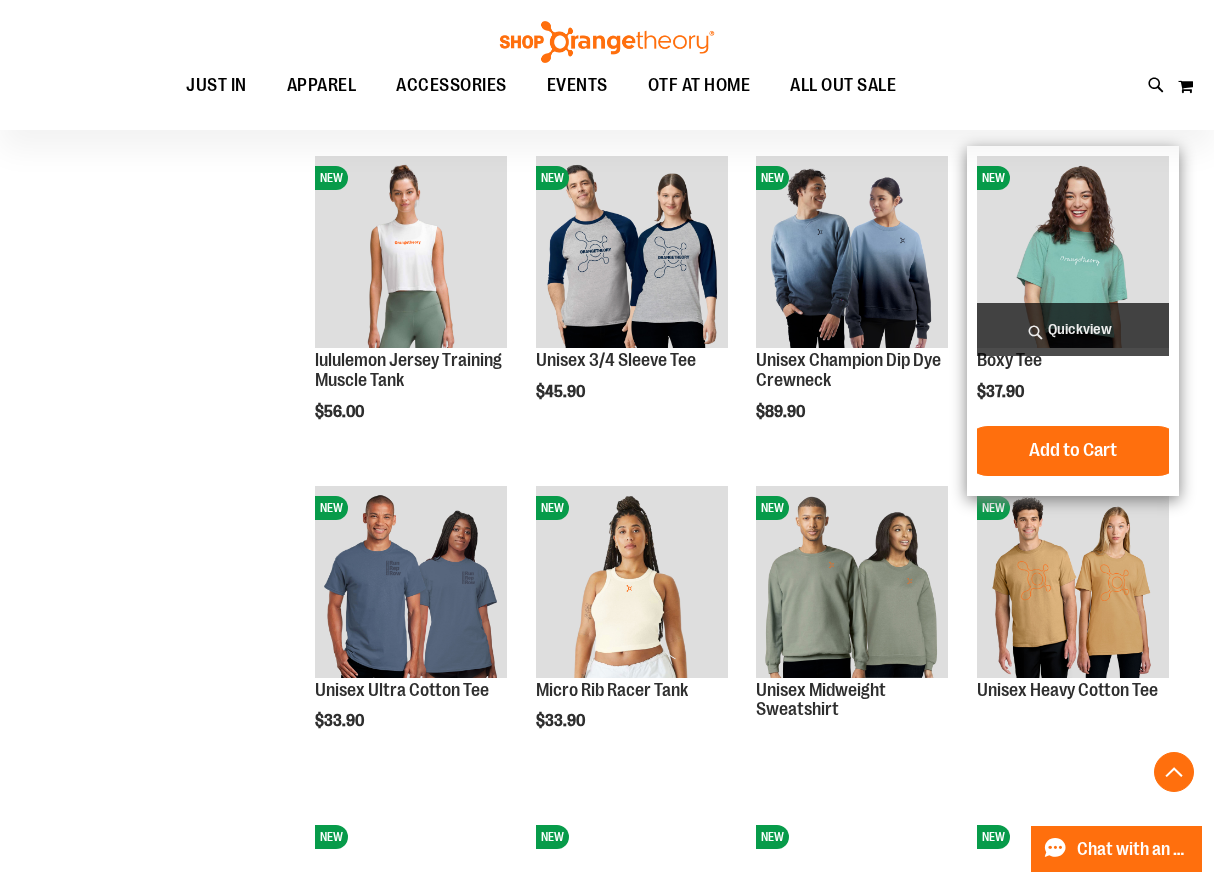 click on "Quickview" at bounding box center (1073, 329) 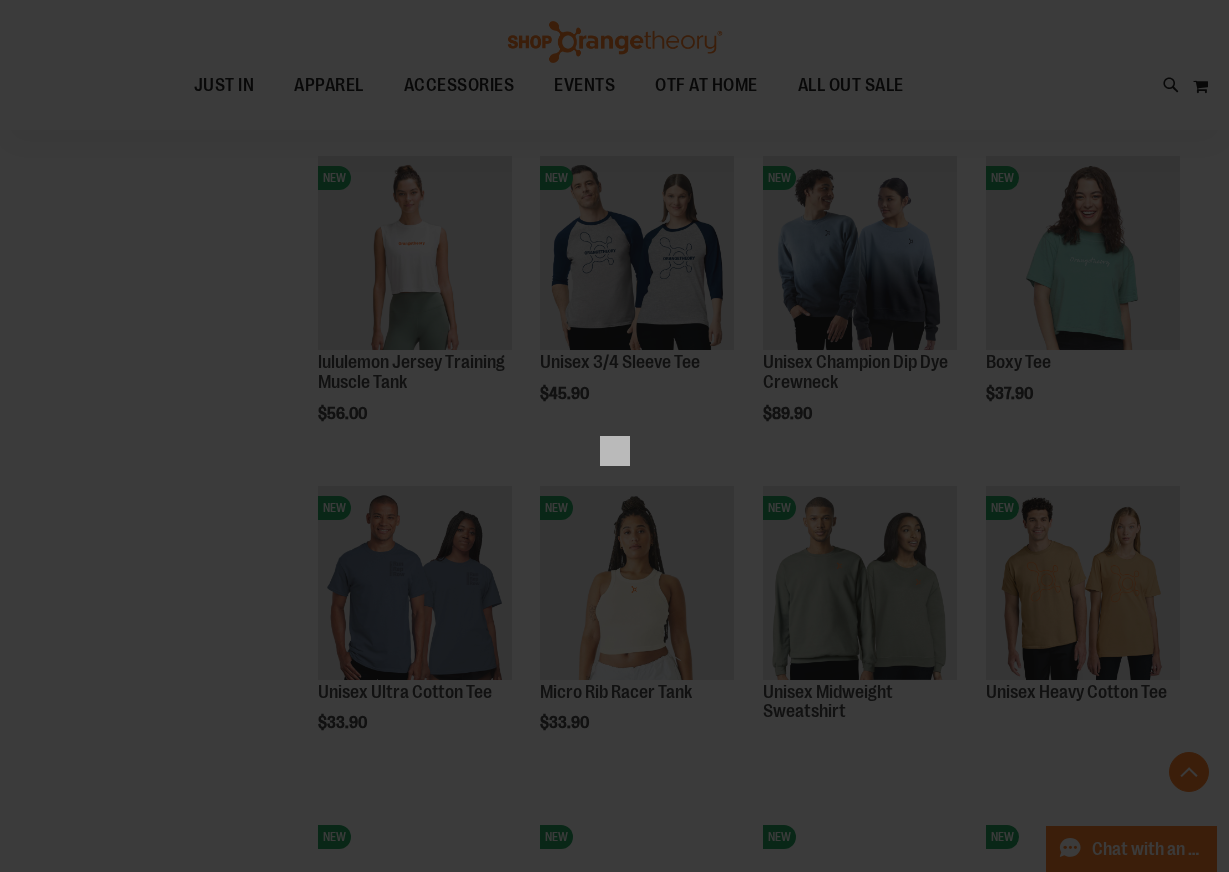 scroll, scrollTop: 0, scrollLeft: 0, axis: both 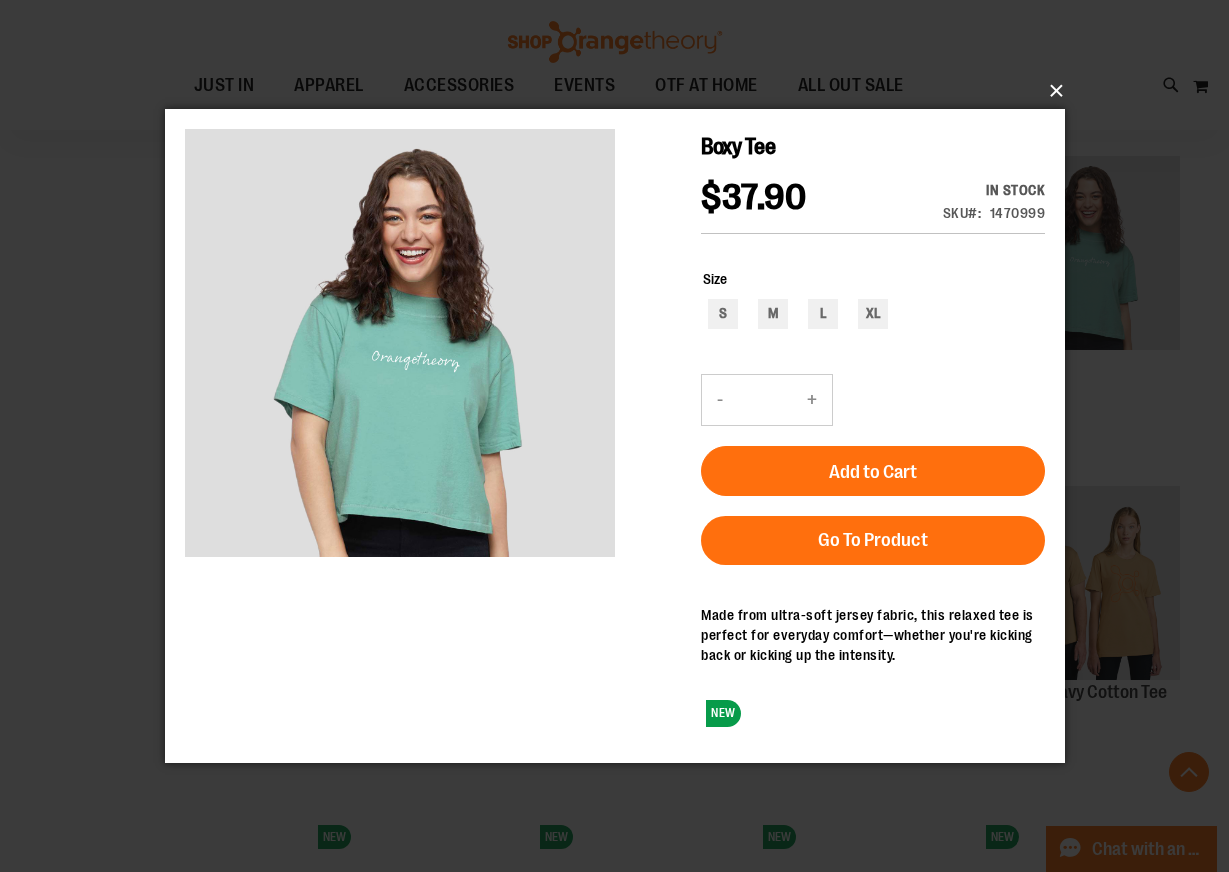 click on "×" at bounding box center [621, 91] 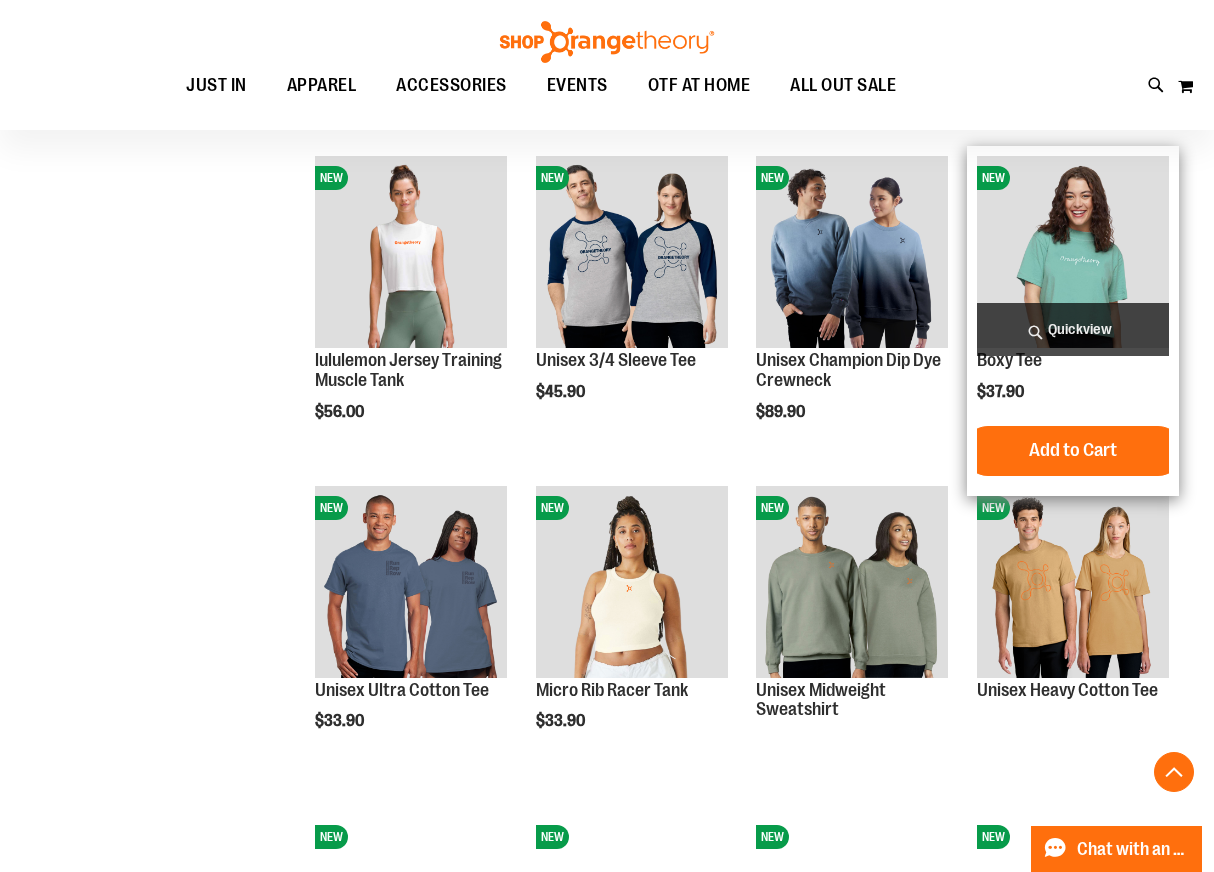 click on "Quickview" at bounding box center [1073, 329] 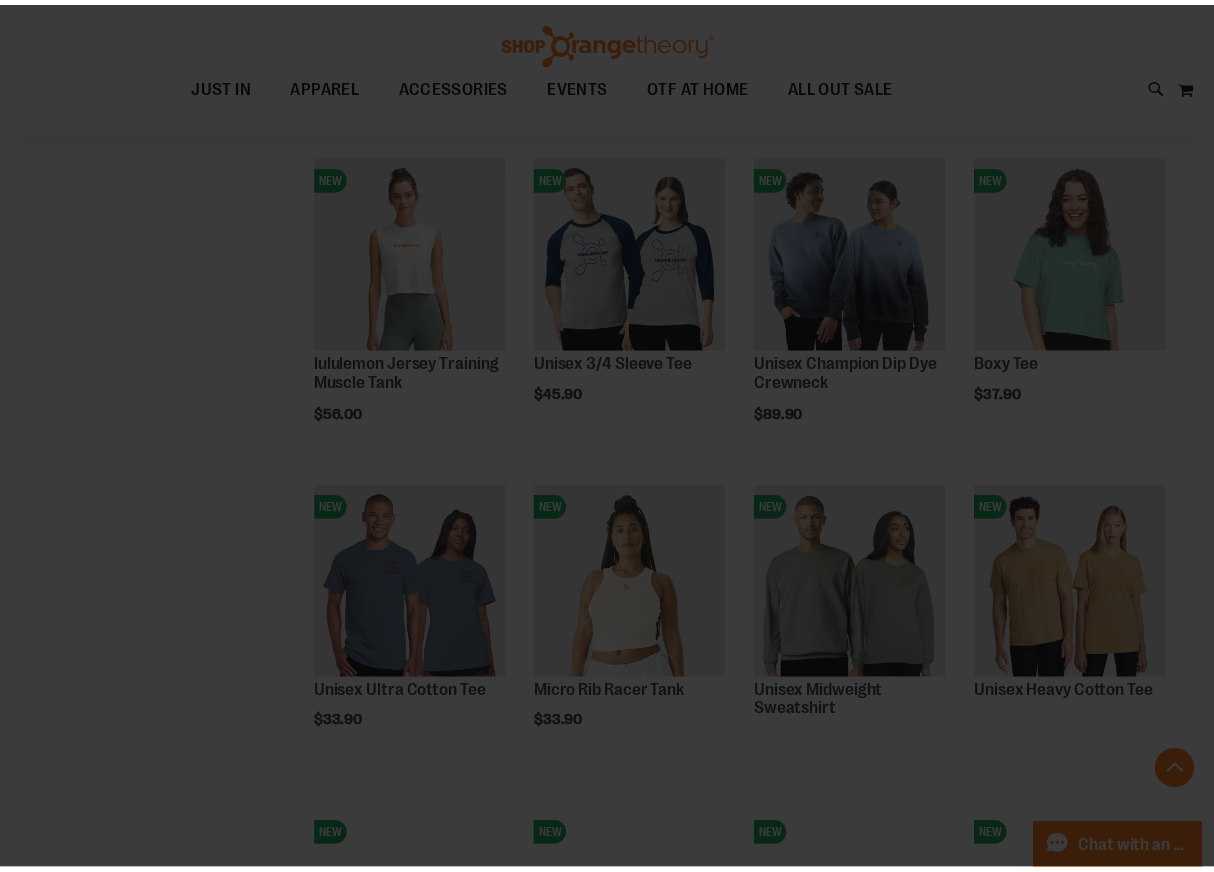 scroll, scrollTop: 0, scrollLeft: 0, axis: both 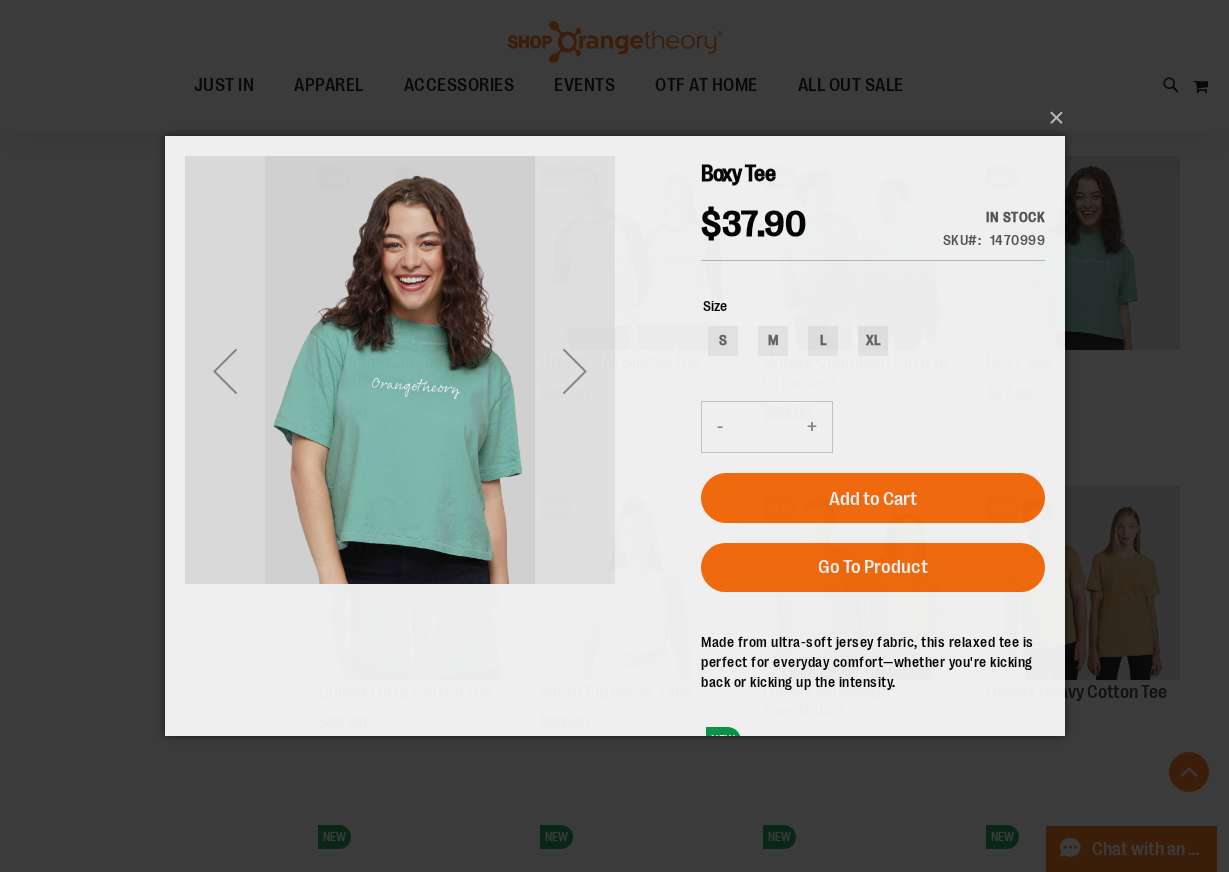 click at bounding box center (574, 371) 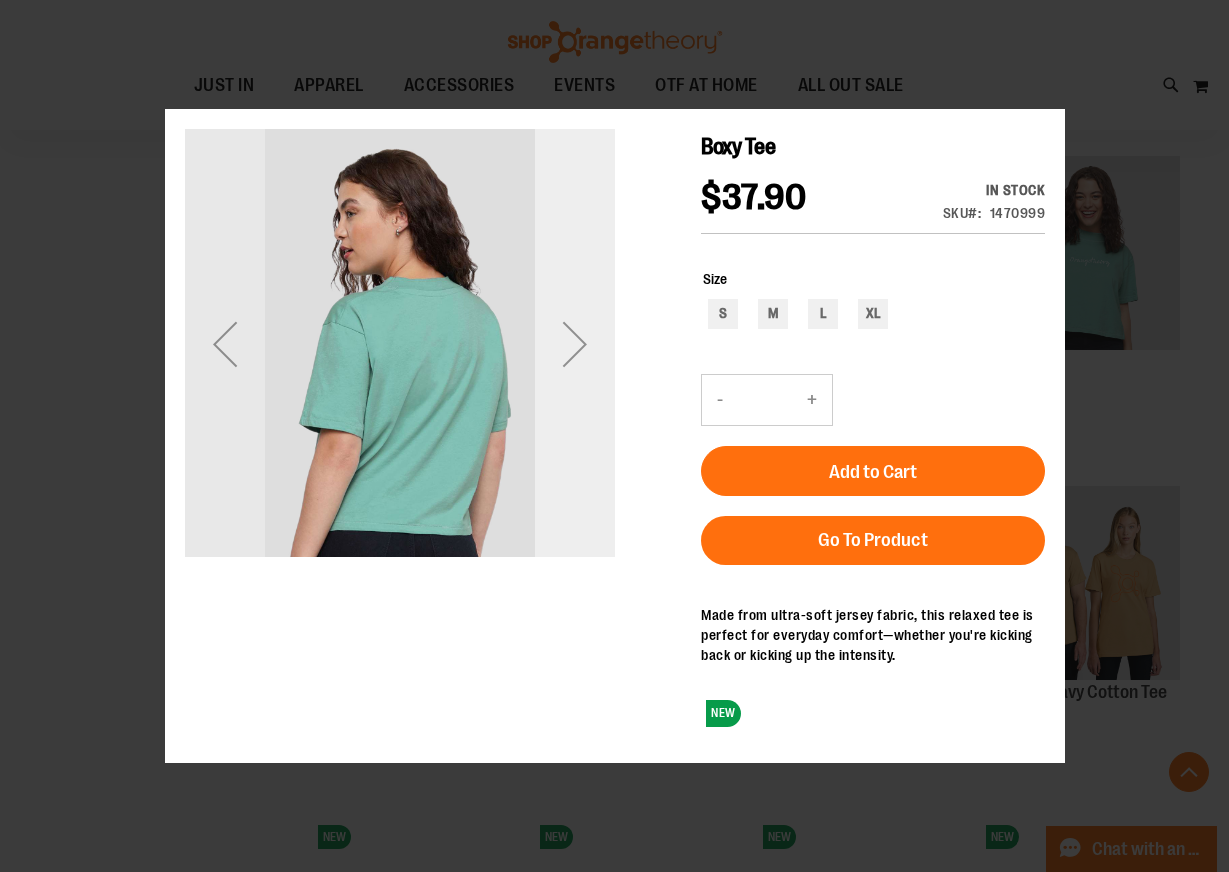 click at bounding box center [574, 344] 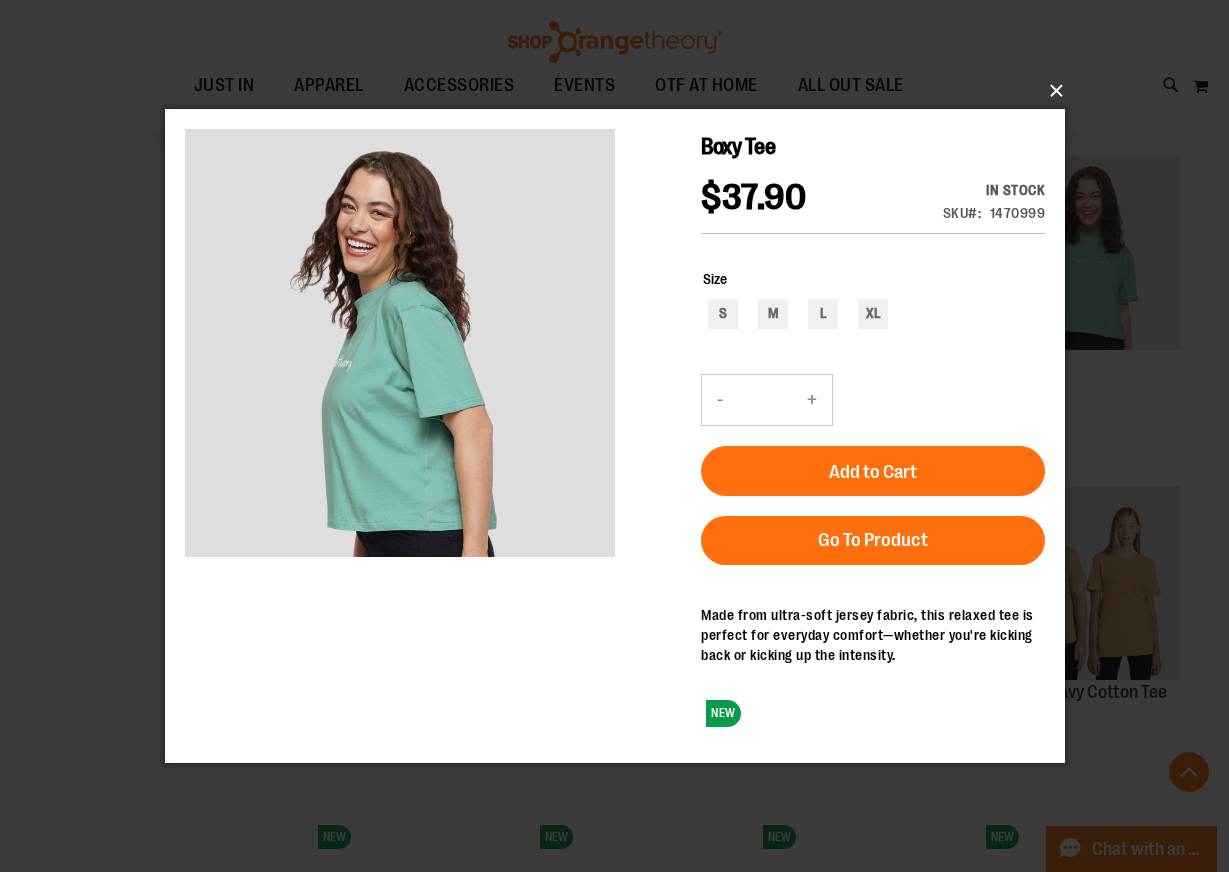 click on "×" at bounding box center [621, 91] 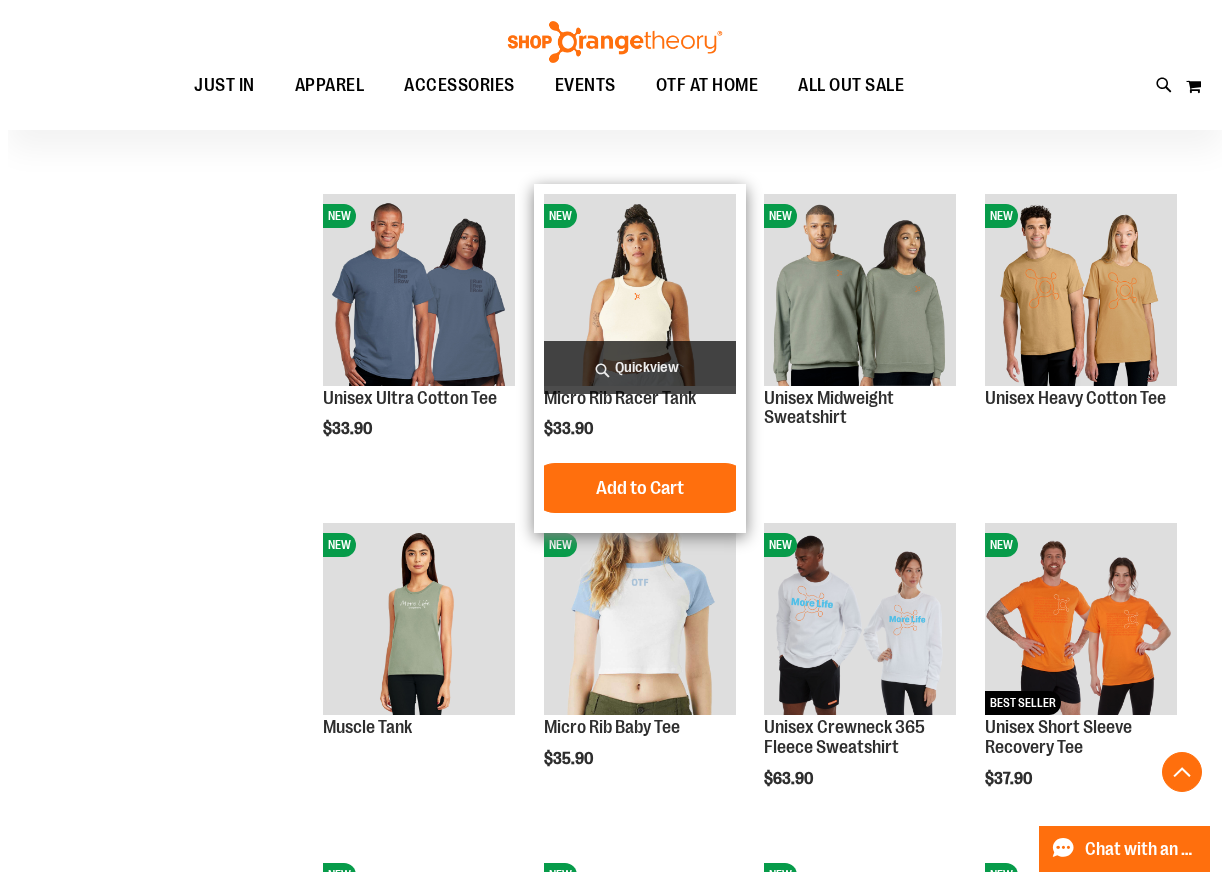 scroll, scrollTop: 1199, scrollLeft: 0, axis: vertical 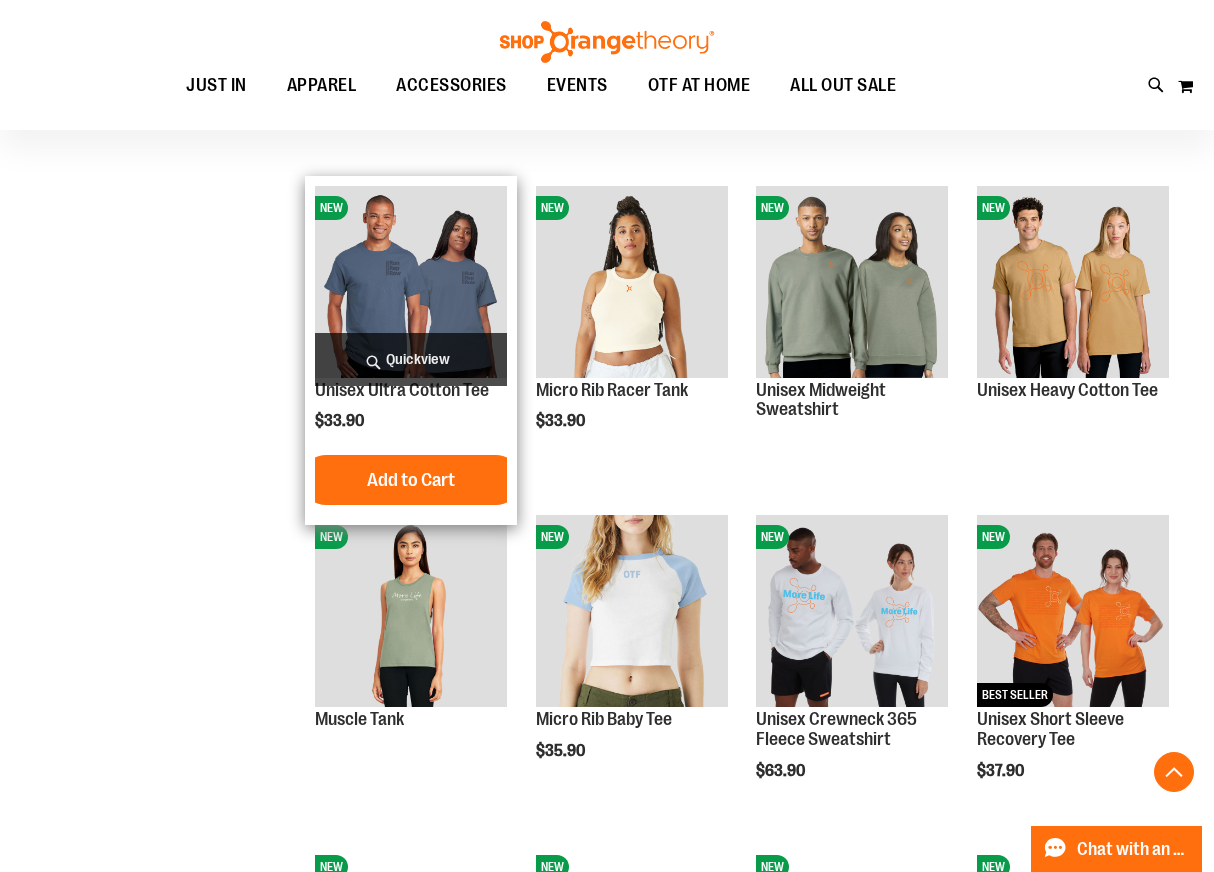click on "Quickview" at bounding box center (411, 359) 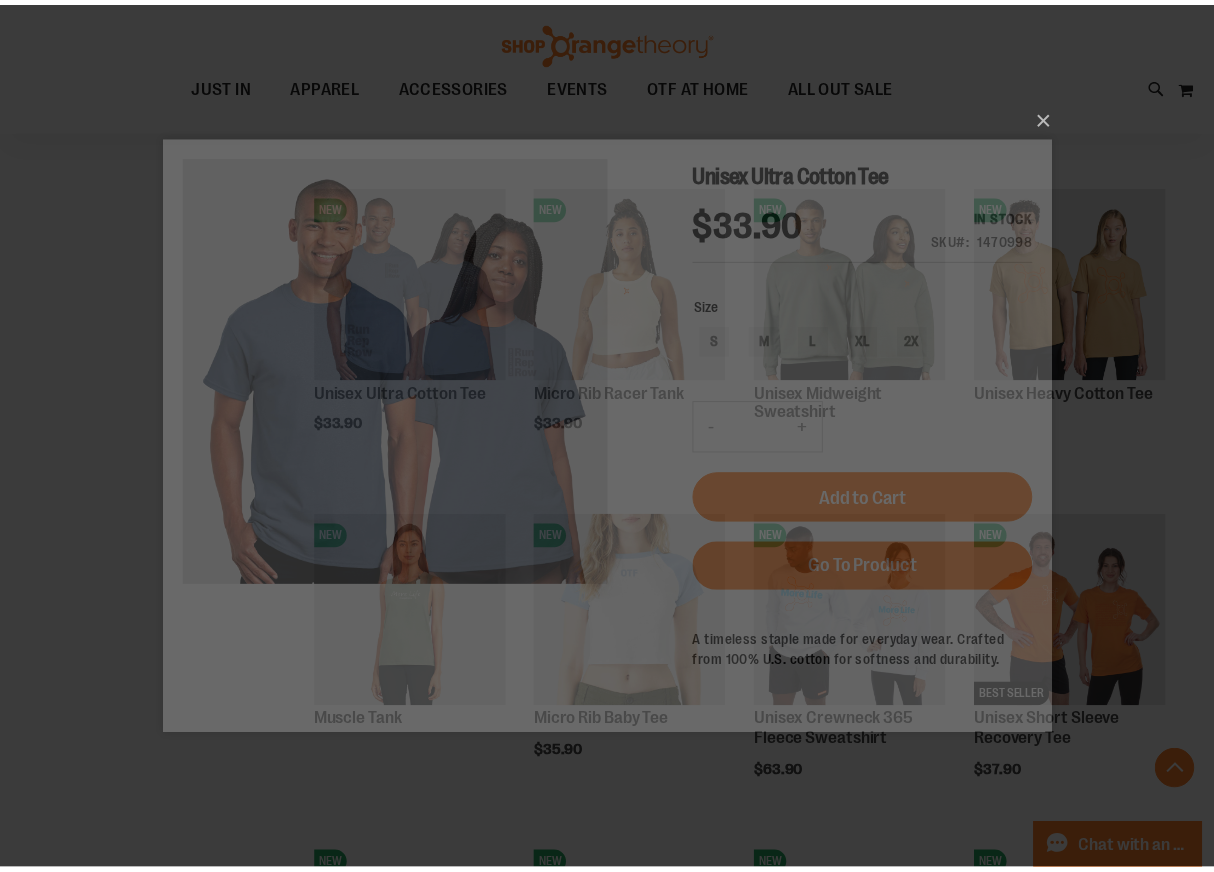 scroll, scrollTop: 0, scrollLeft: 0, axis: both 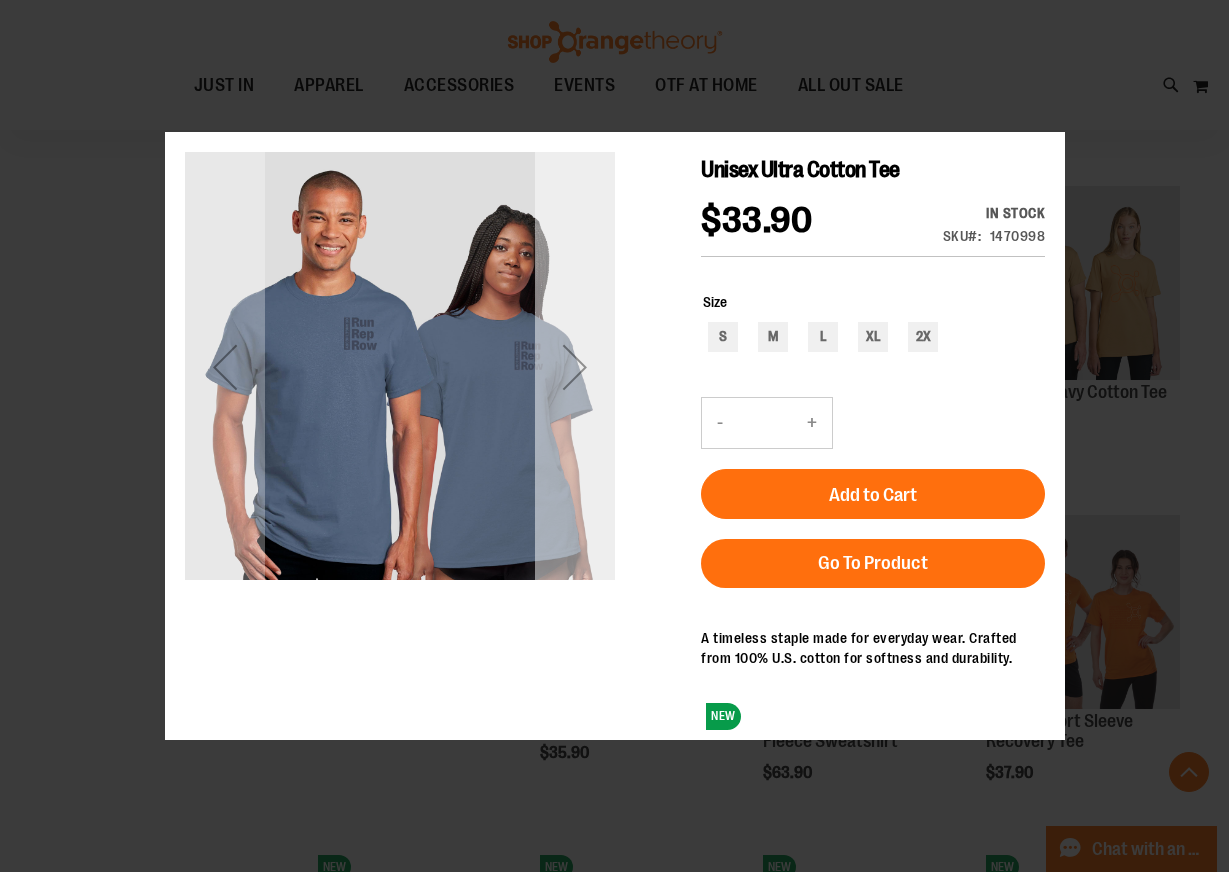 click at bounding box center [574, 367] 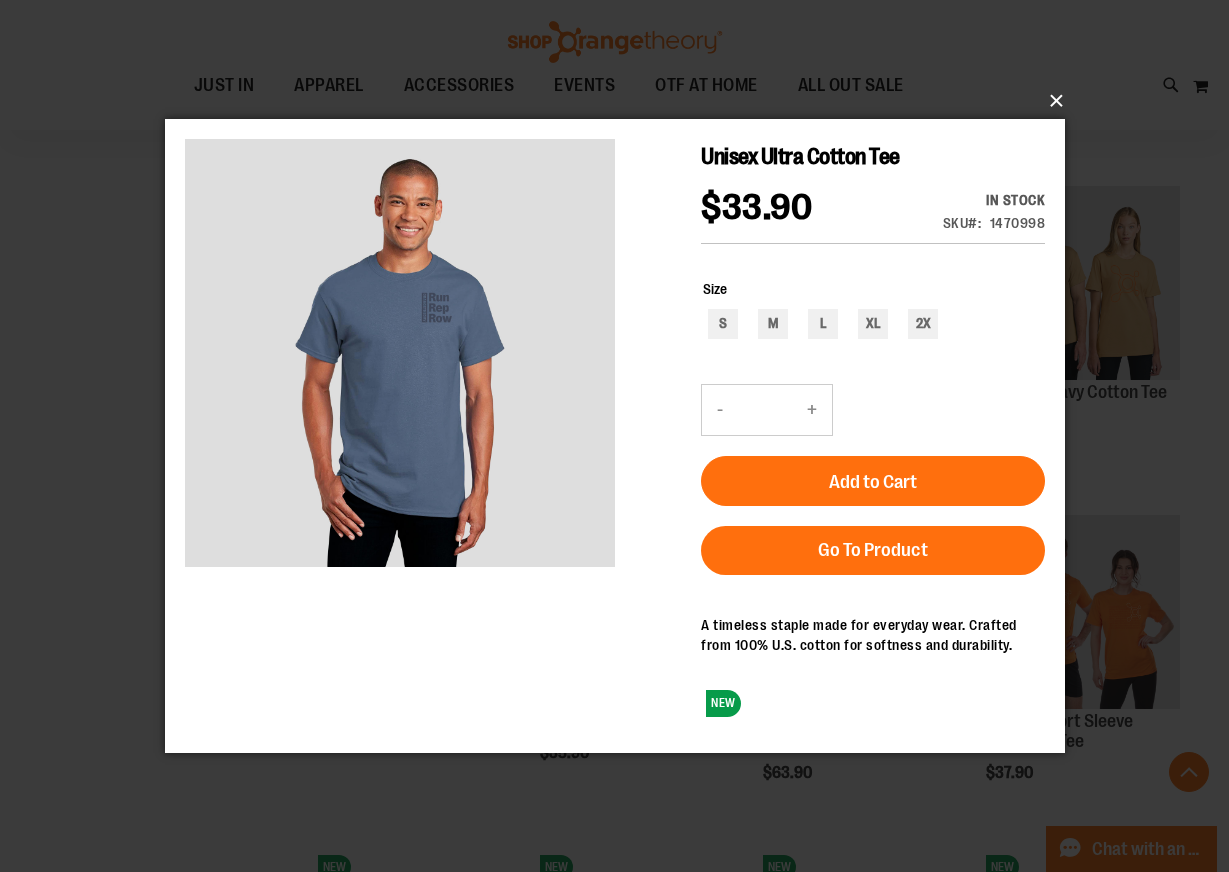 click on "×" at bounding box center (621, 101) 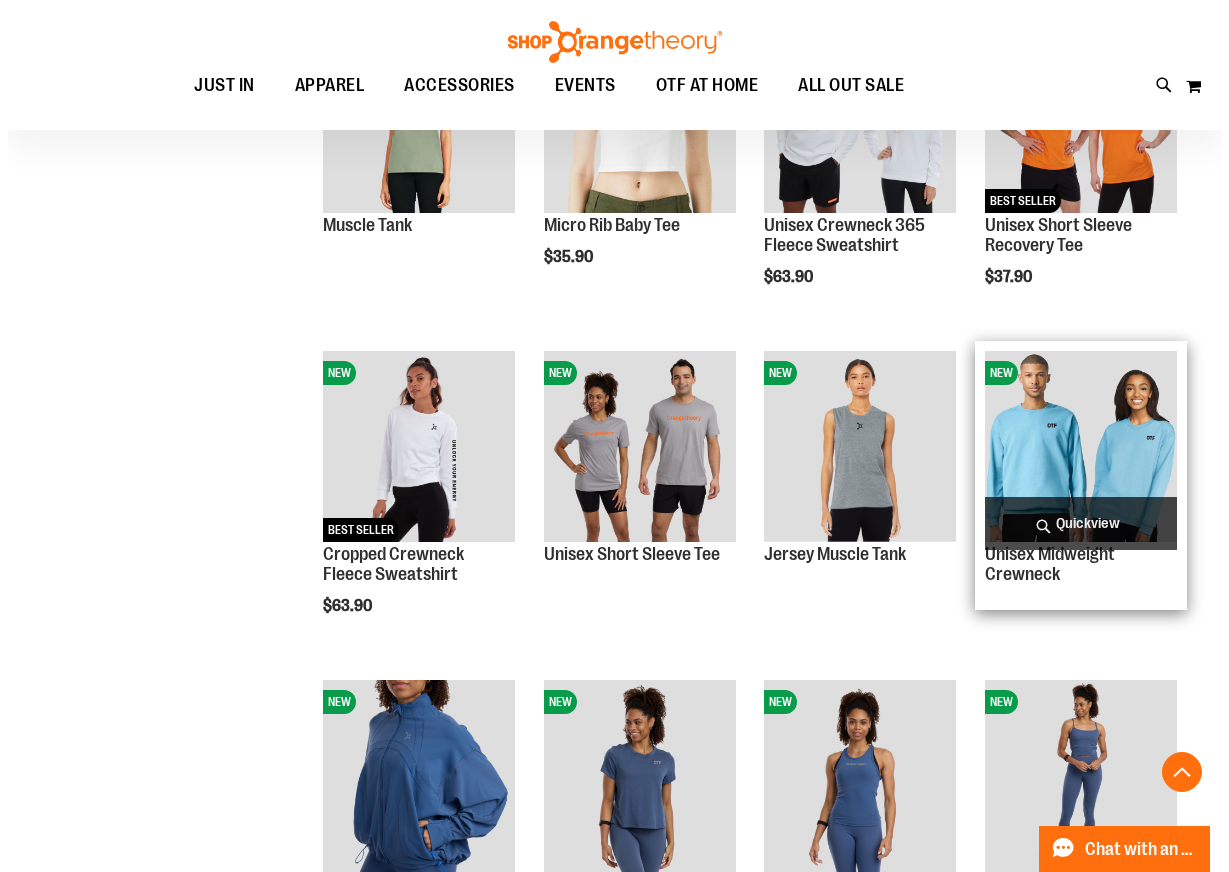 scroll, scrollTop: 1699, scrollLeft: 0, axis: vertical 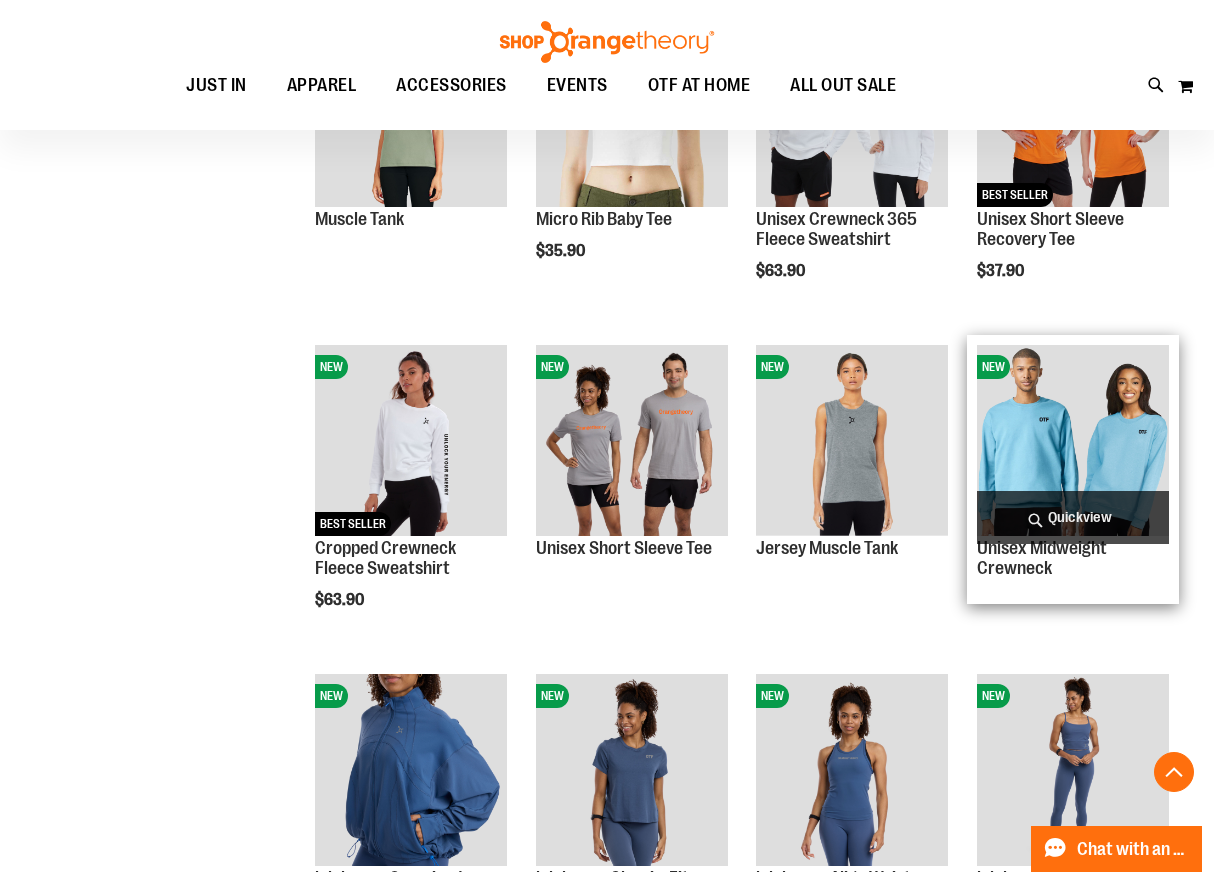 click on "Quickview" at bounding box center (1073, 517) 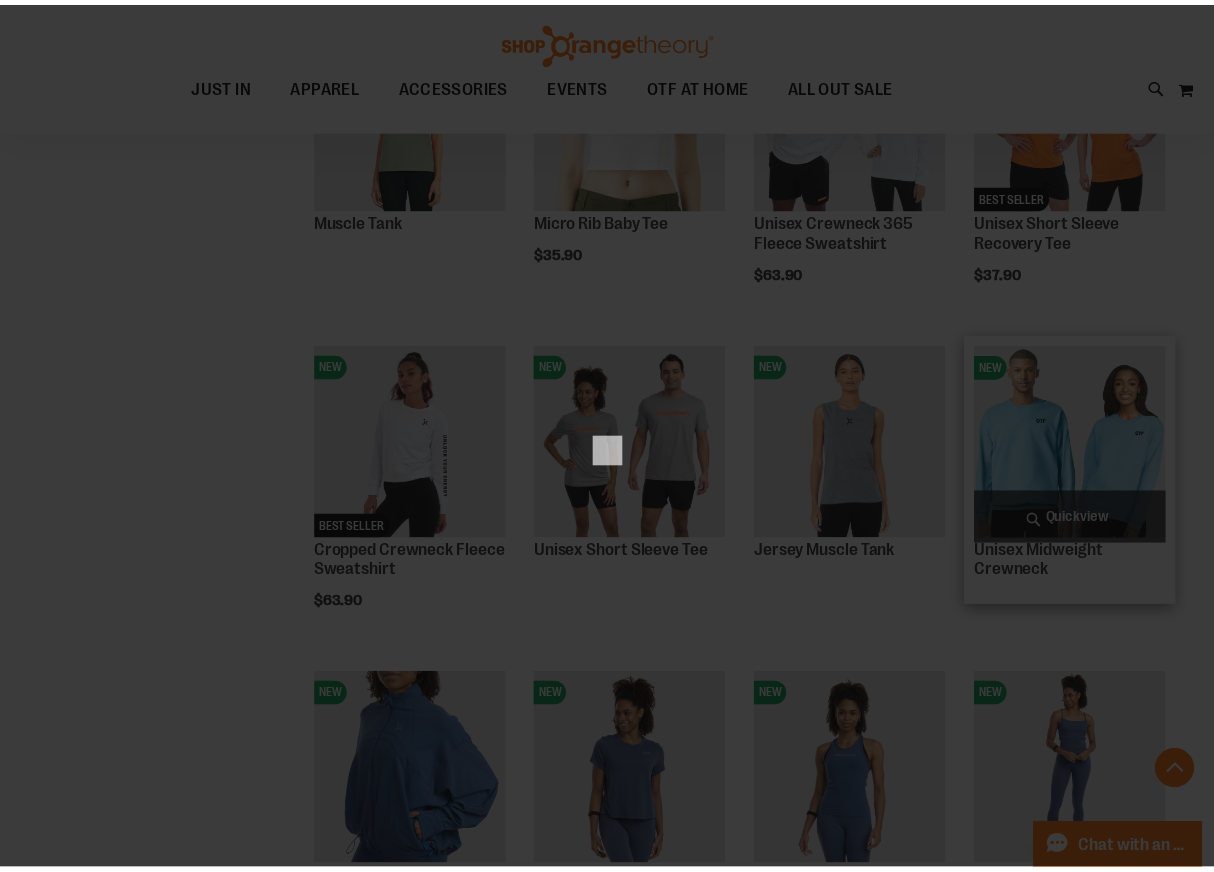 scroll, scrollTop: 0, scrollLeft: 0, axis: both 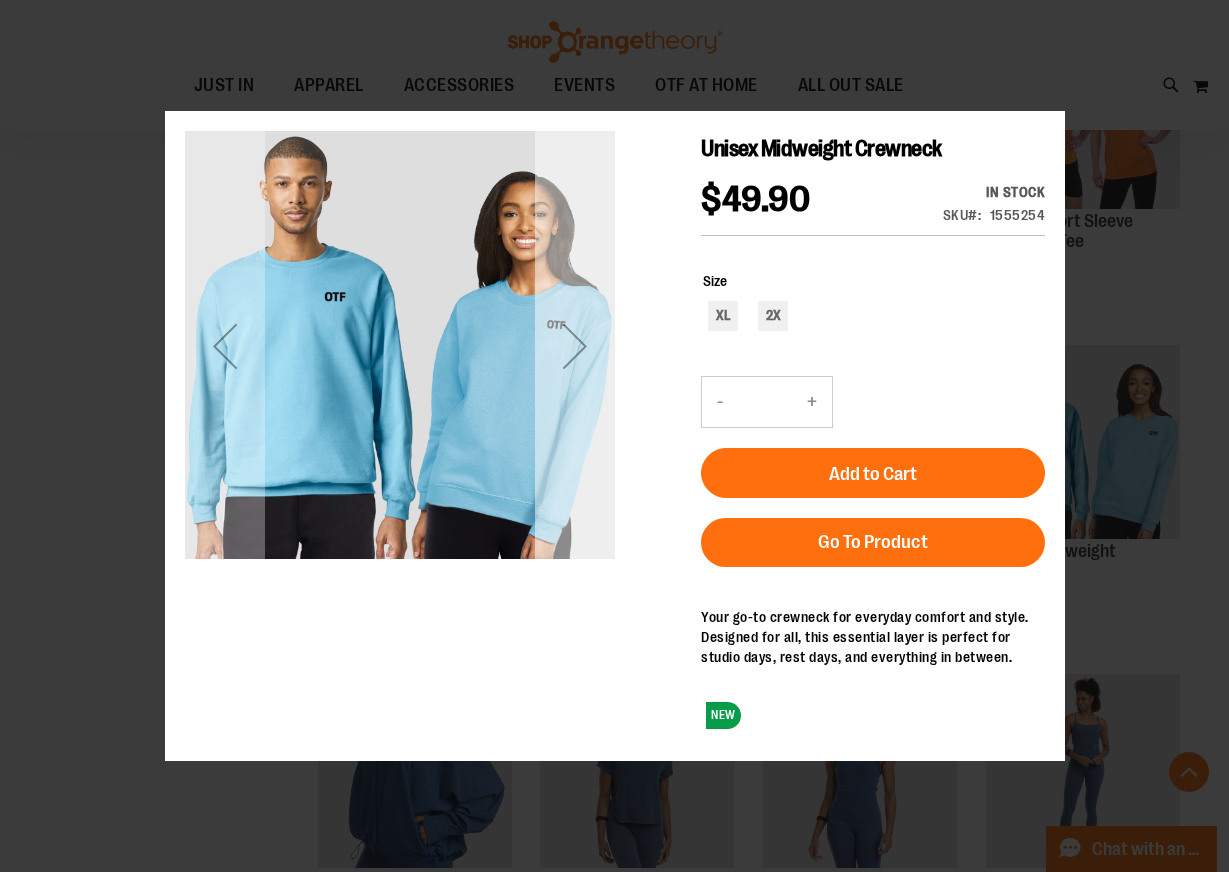 click at bounding box center [574, 345] 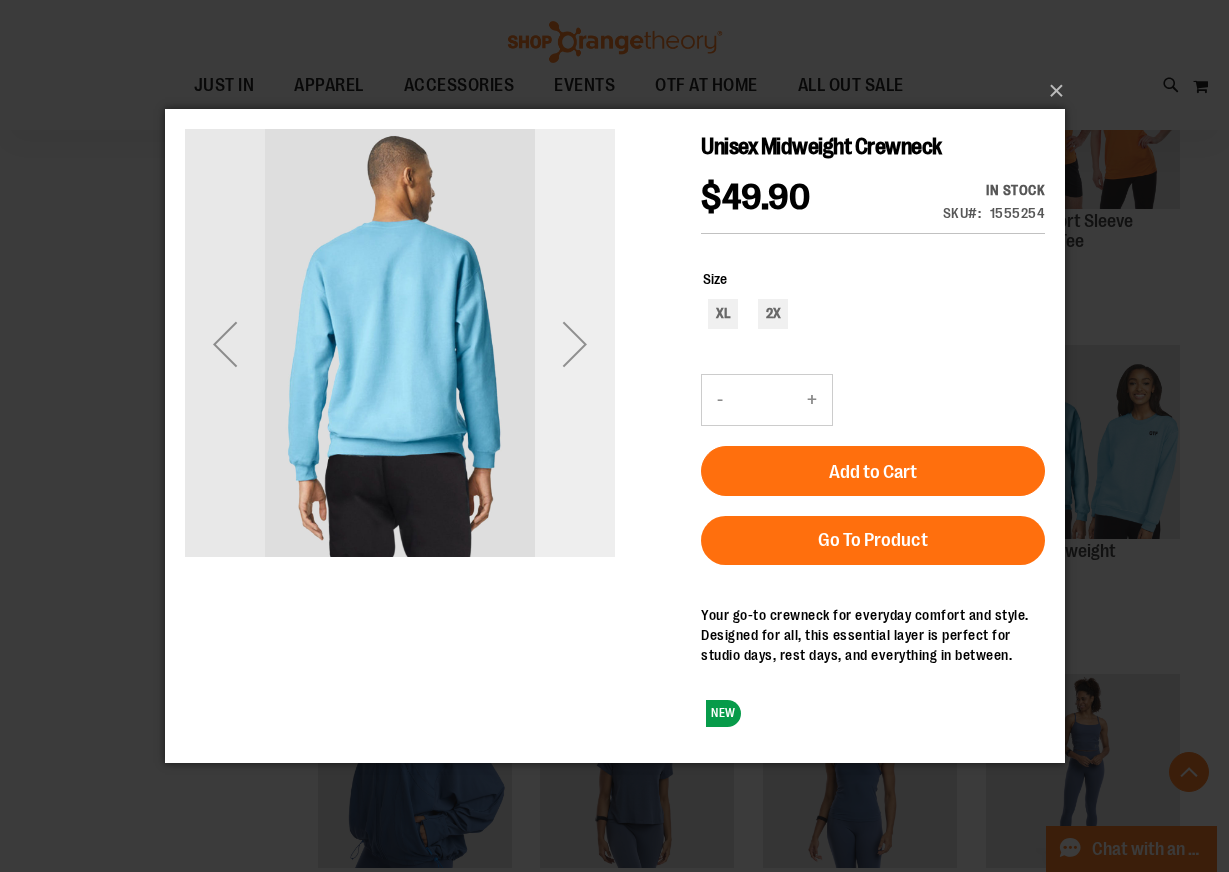 click at bounding box center [574, 343] 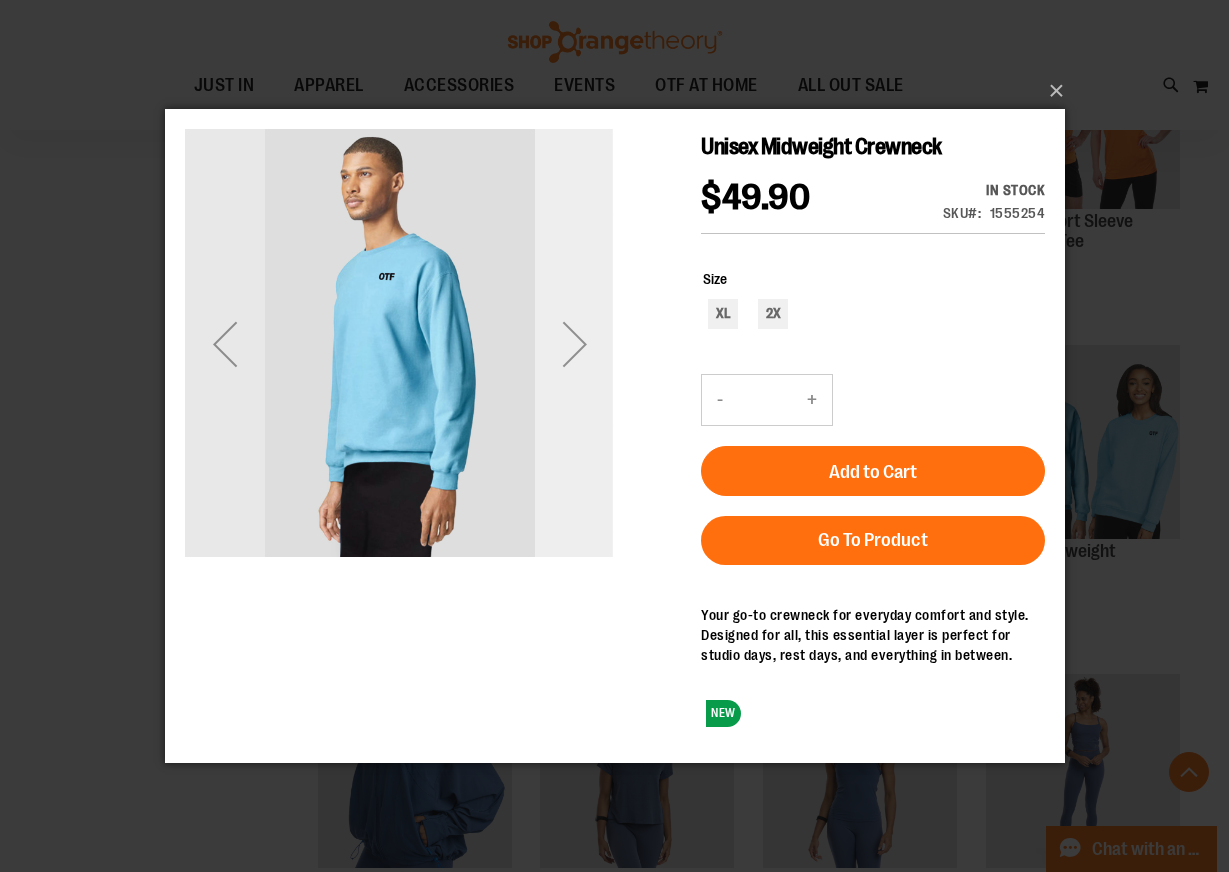 click at bounding box center (574, 343) 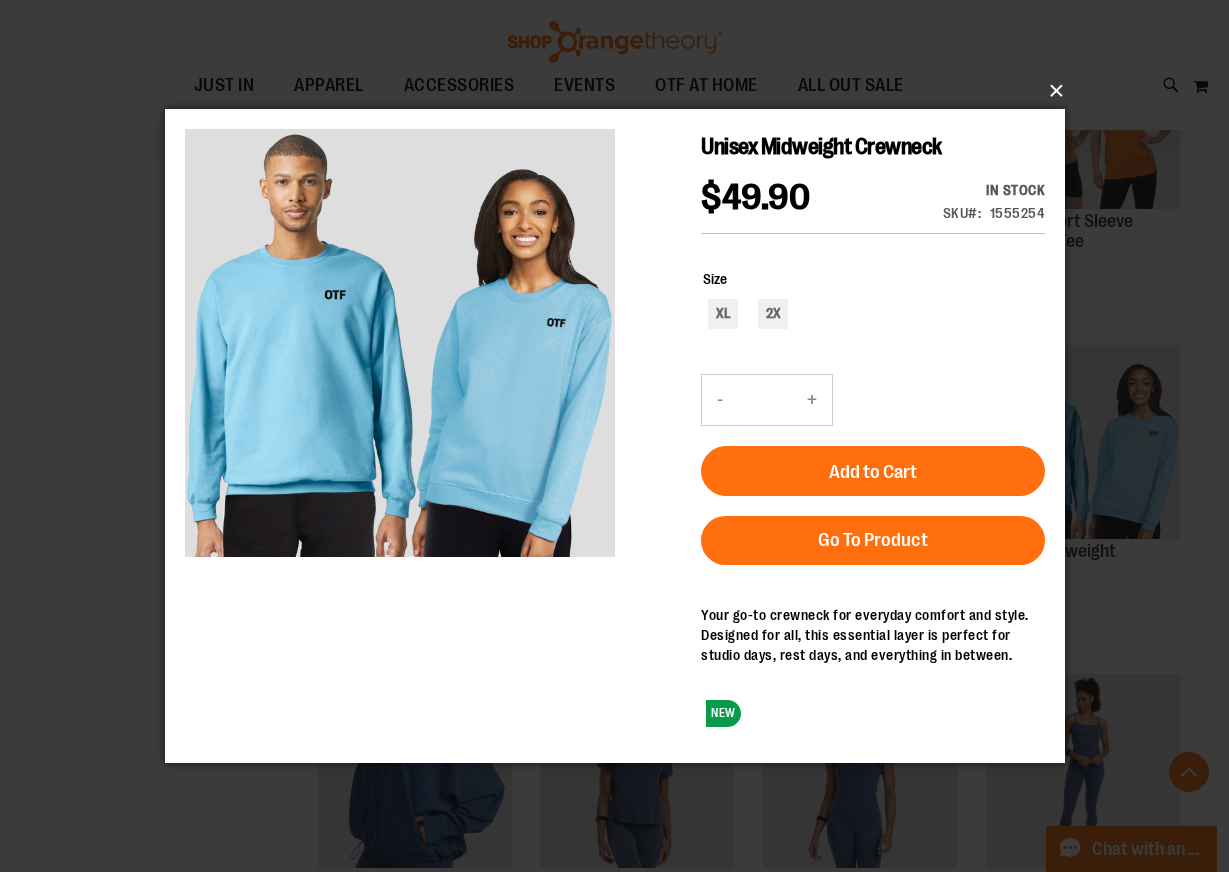 click on "×" at bounding box center [621, 91] 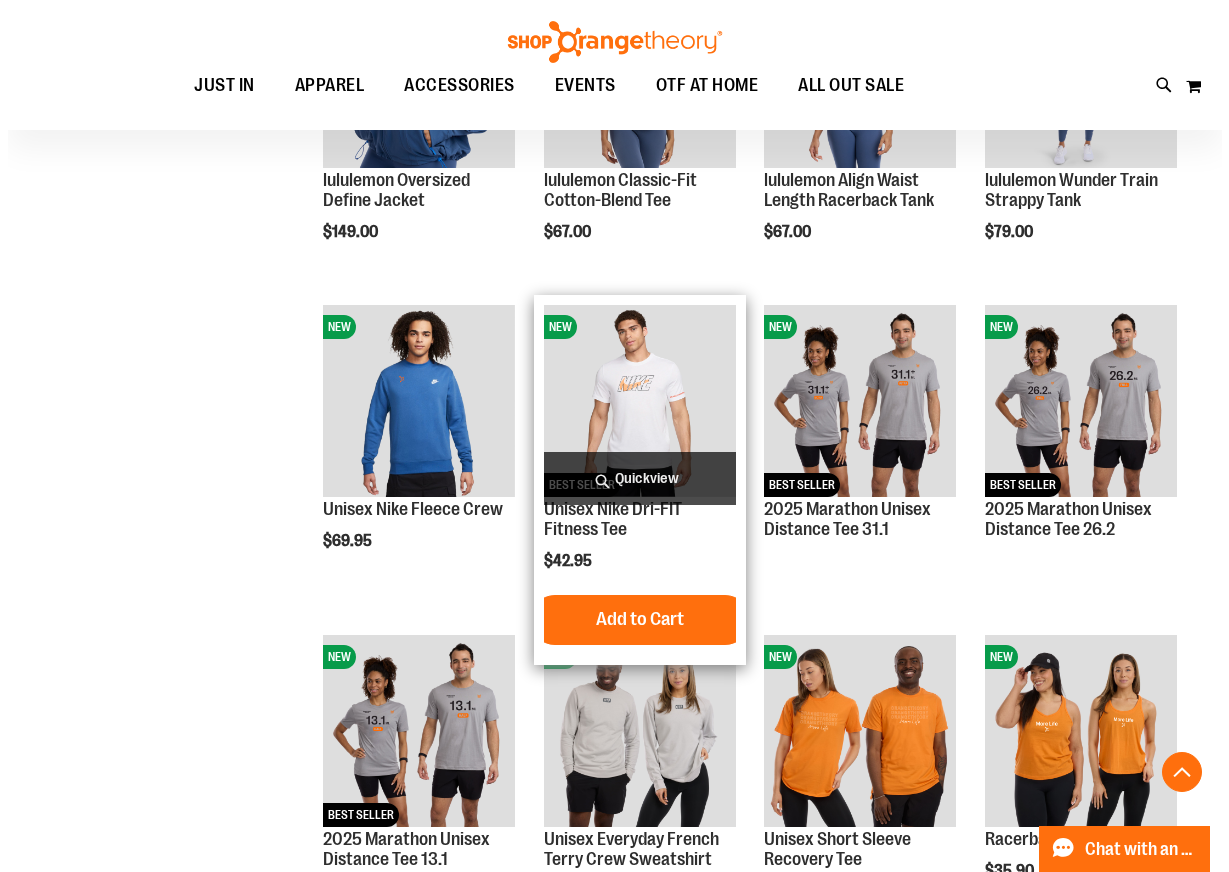 scroll, scrollTop: 2399, scrollLeft: 0, axis: vertical 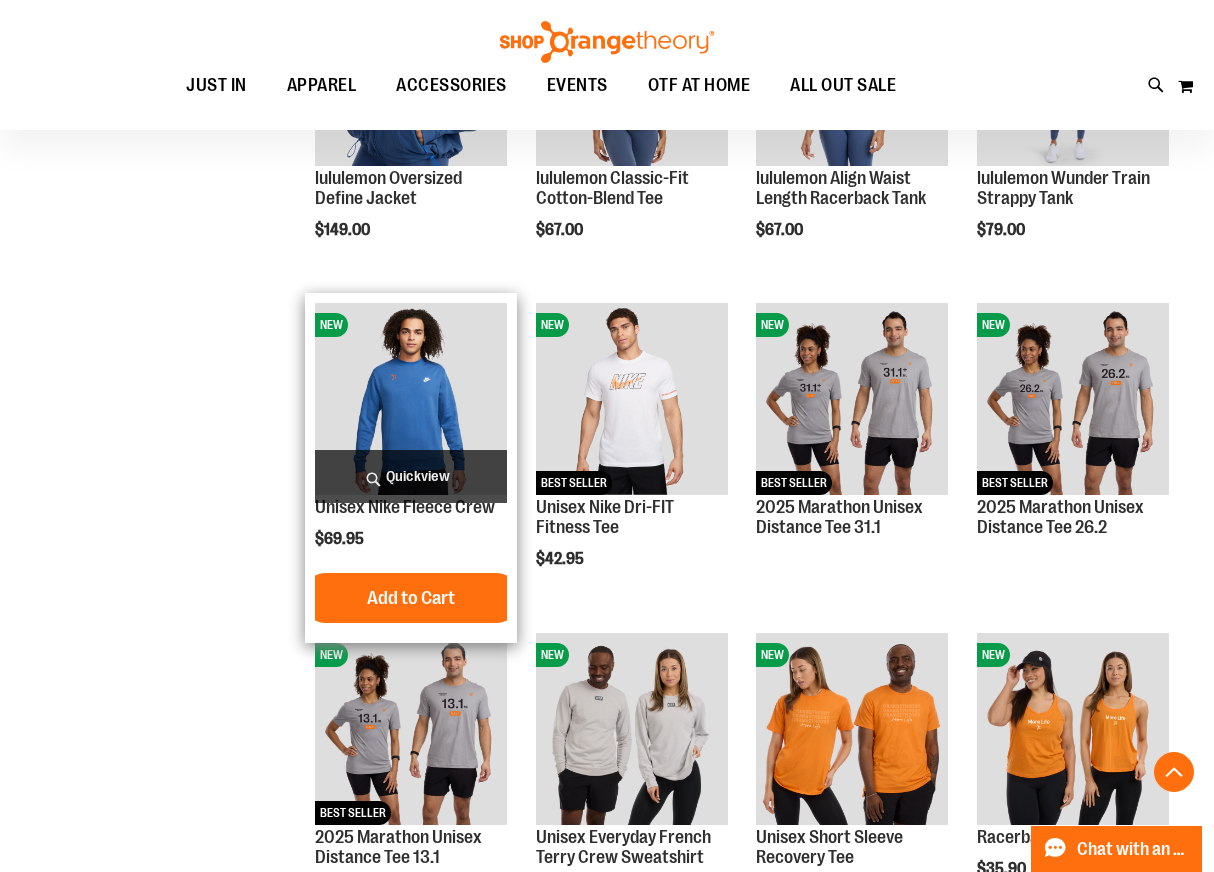 click on "Quickview" at bounding box center [411, 476] 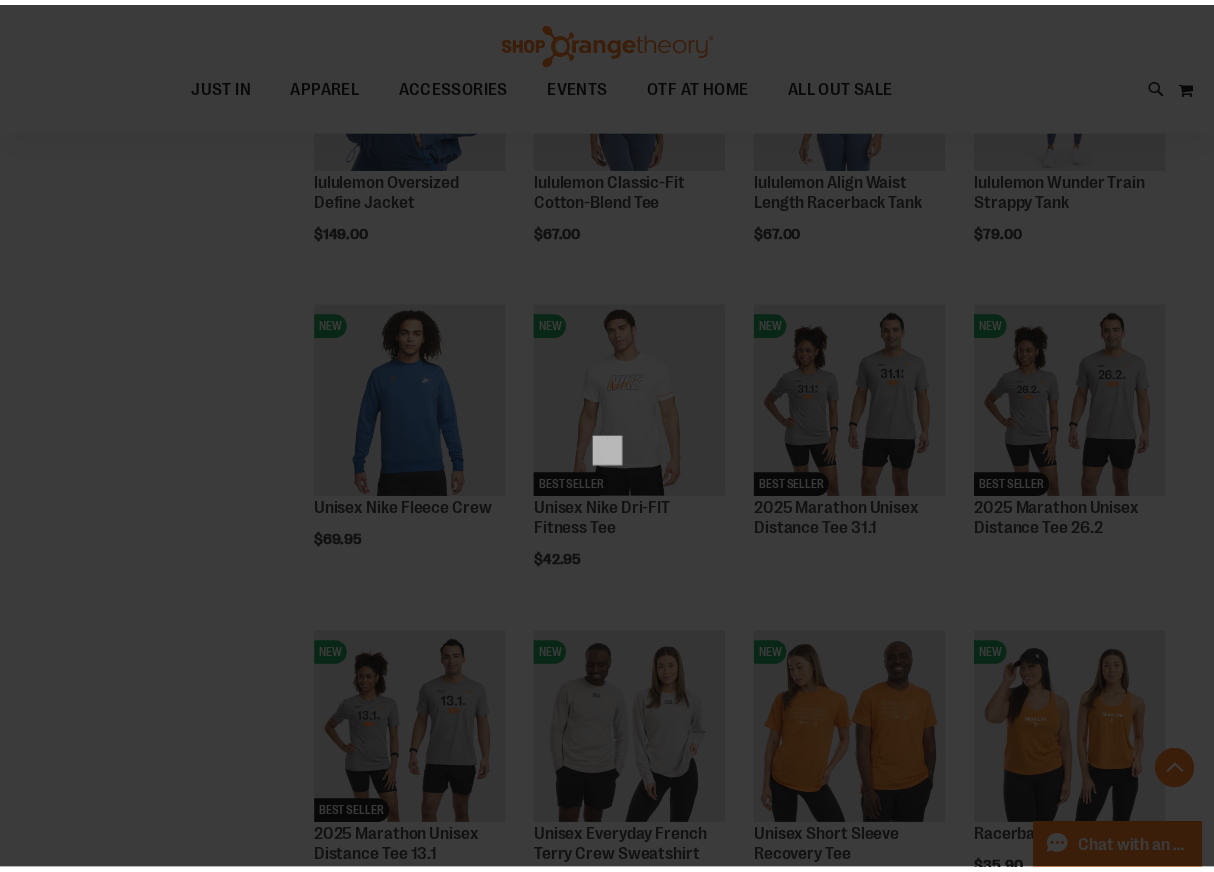 scroll, scrollTop: 0, scrollLeft: 0, axis: both 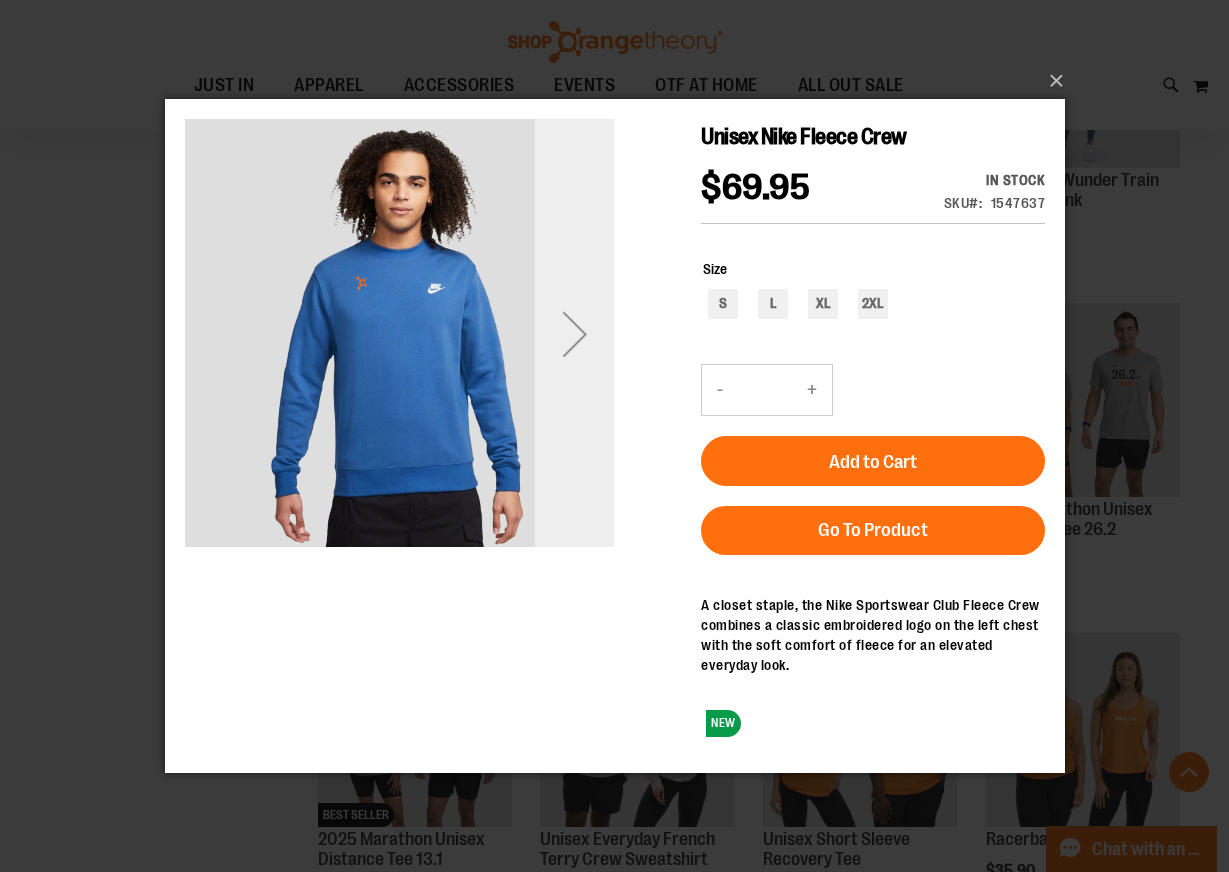 click at bounding box center (574, 333) 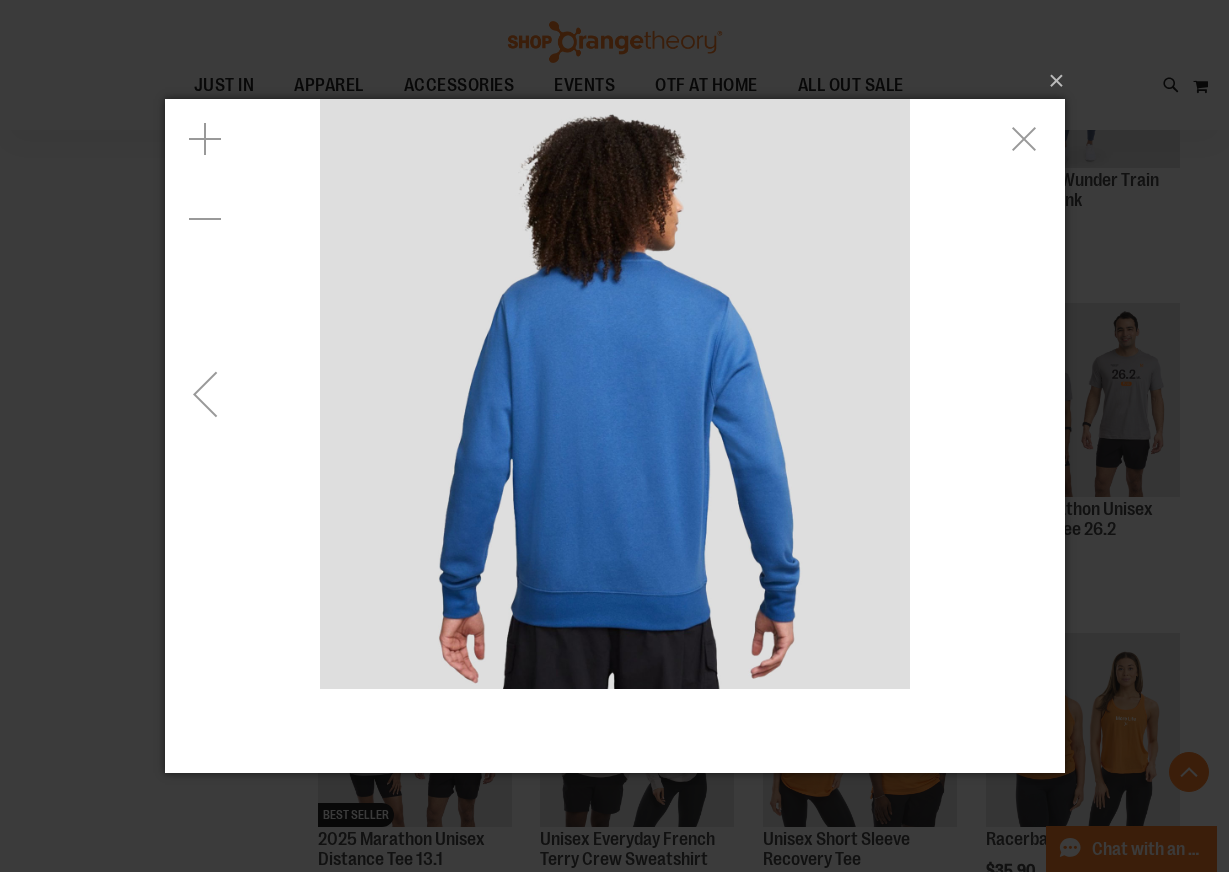 click at bounding box center (204, 393) 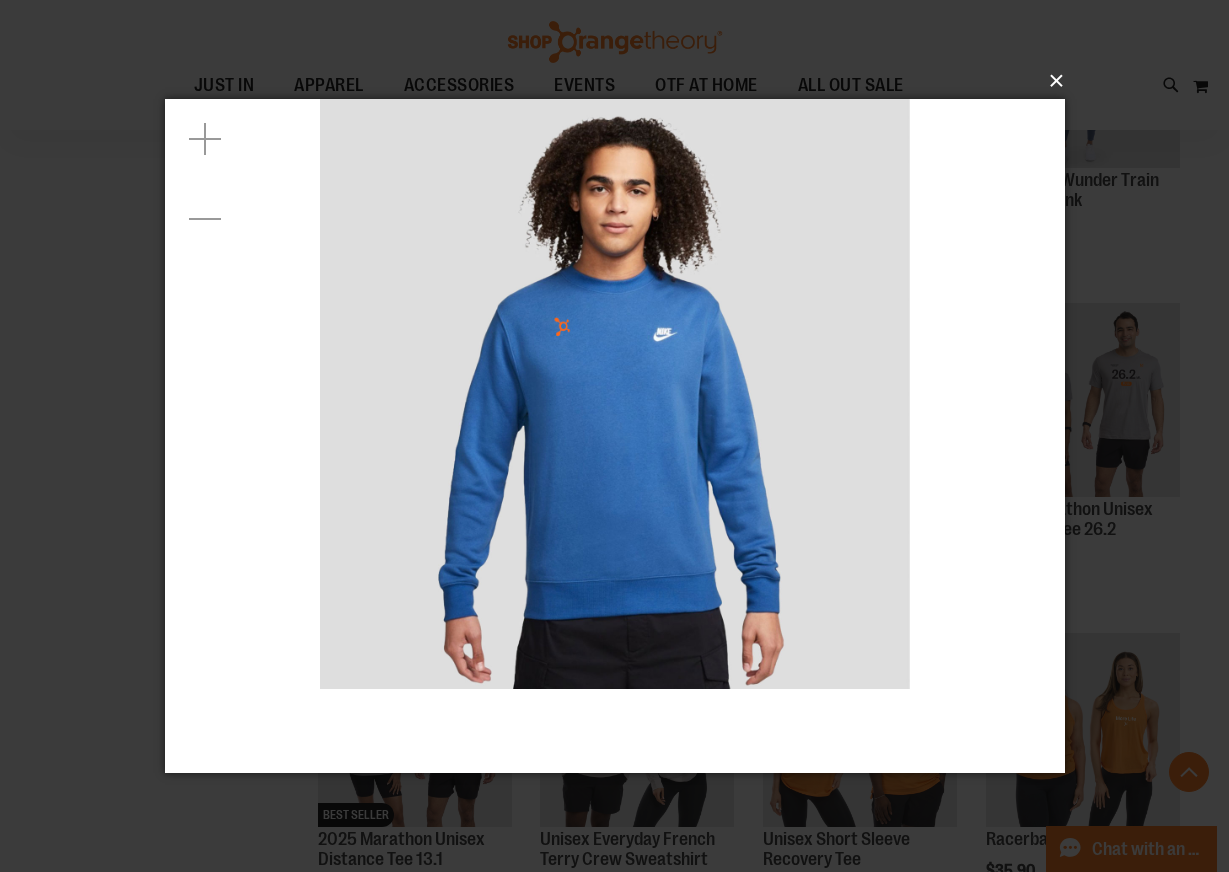click on "×" at bounding box center (621, 81) 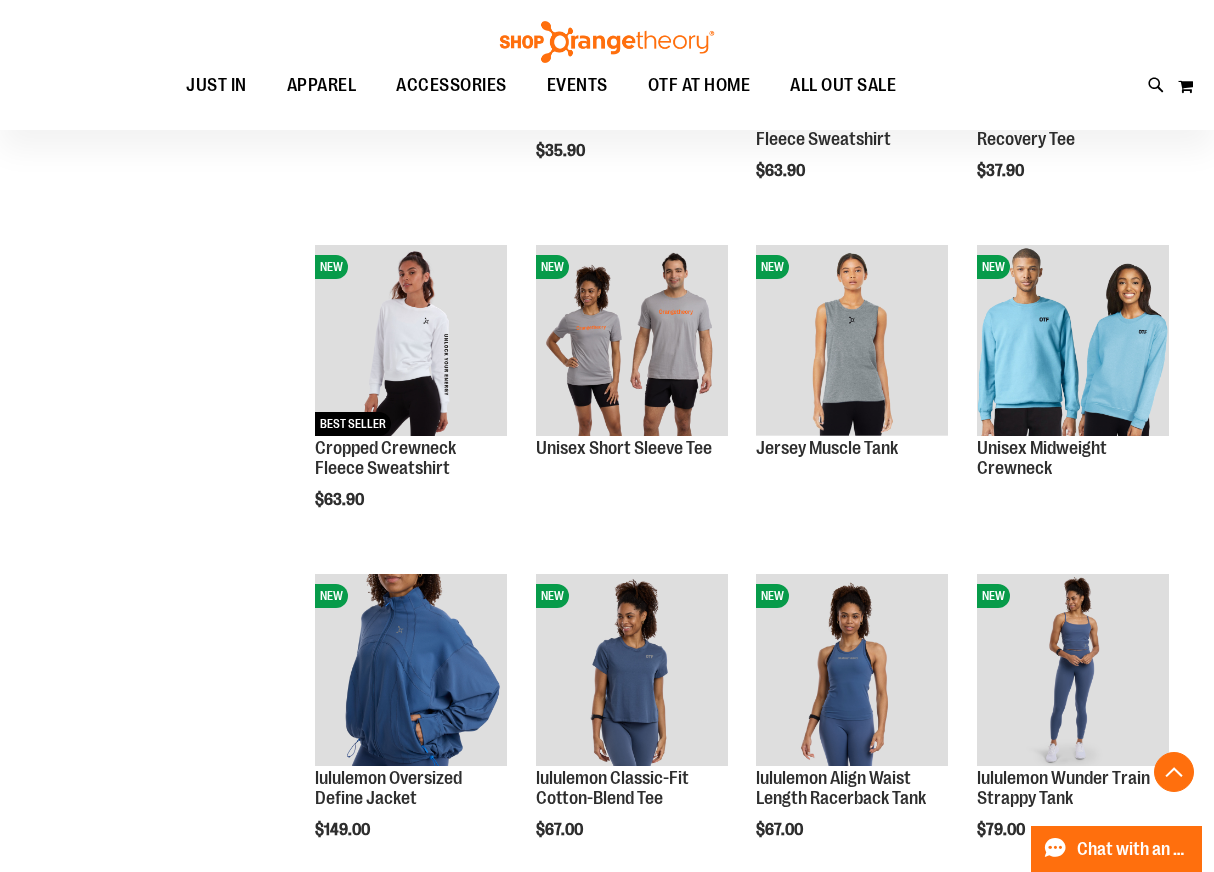 scroll, scrollTop: 1299, scrollLeft: 0, axis: vertical 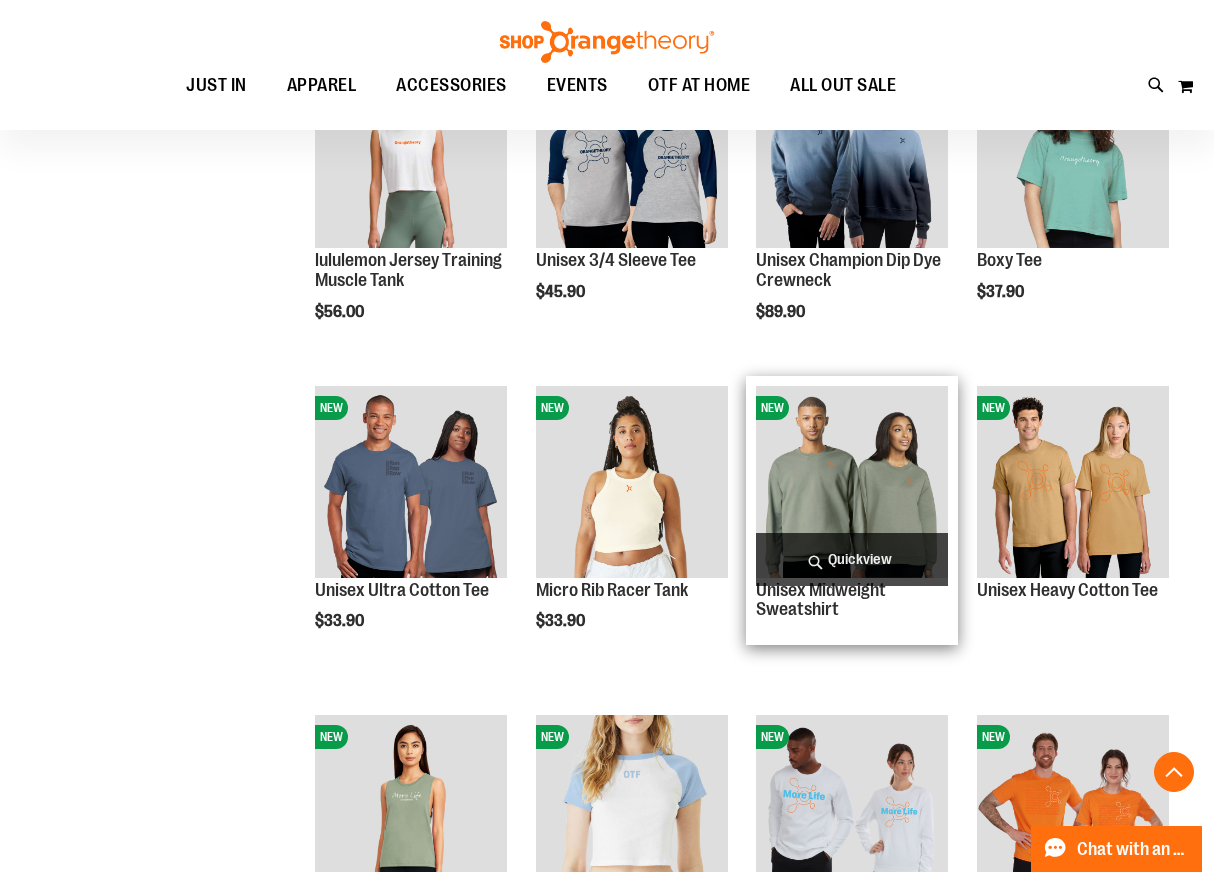 click on "Quickview" at bounding box center (852, 559) 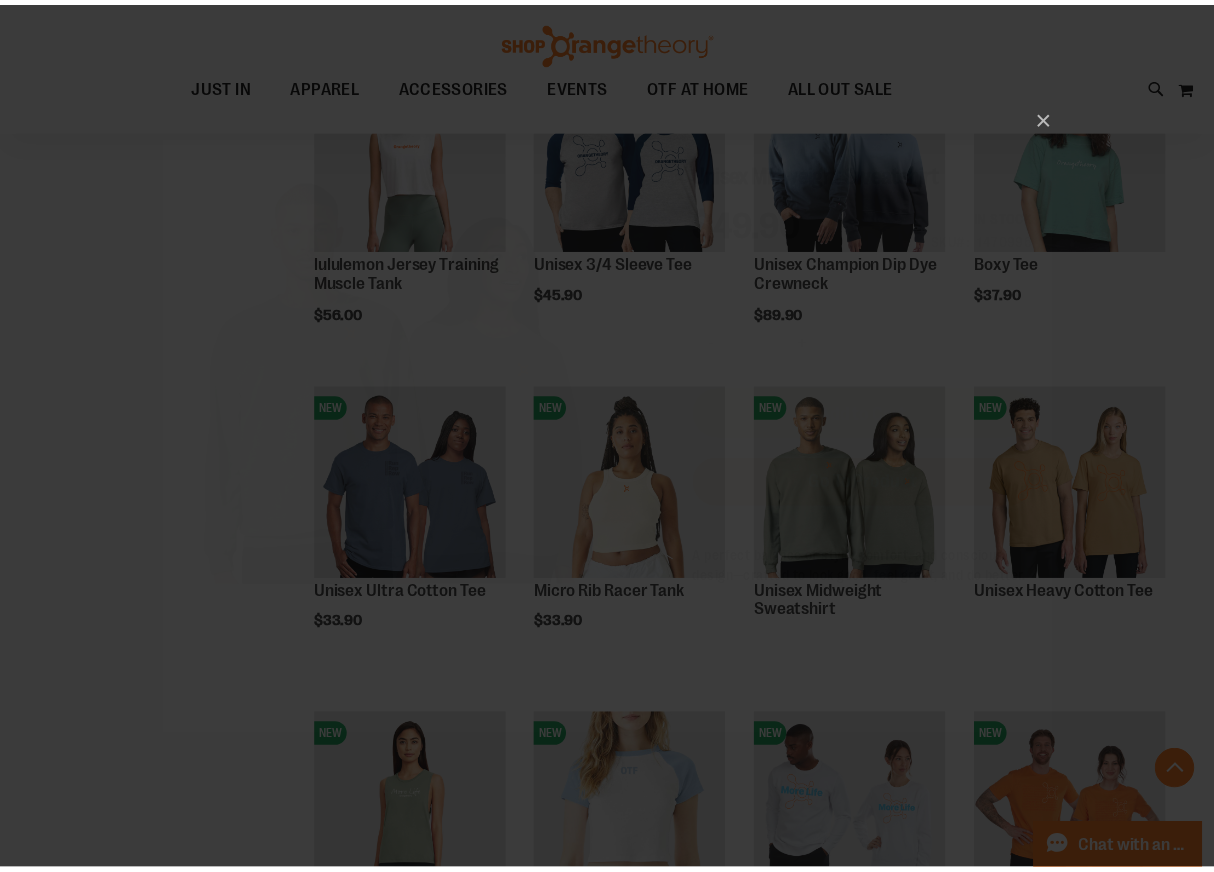 scroll, scrollTop: 0, scrollLeft: 0, axis: both 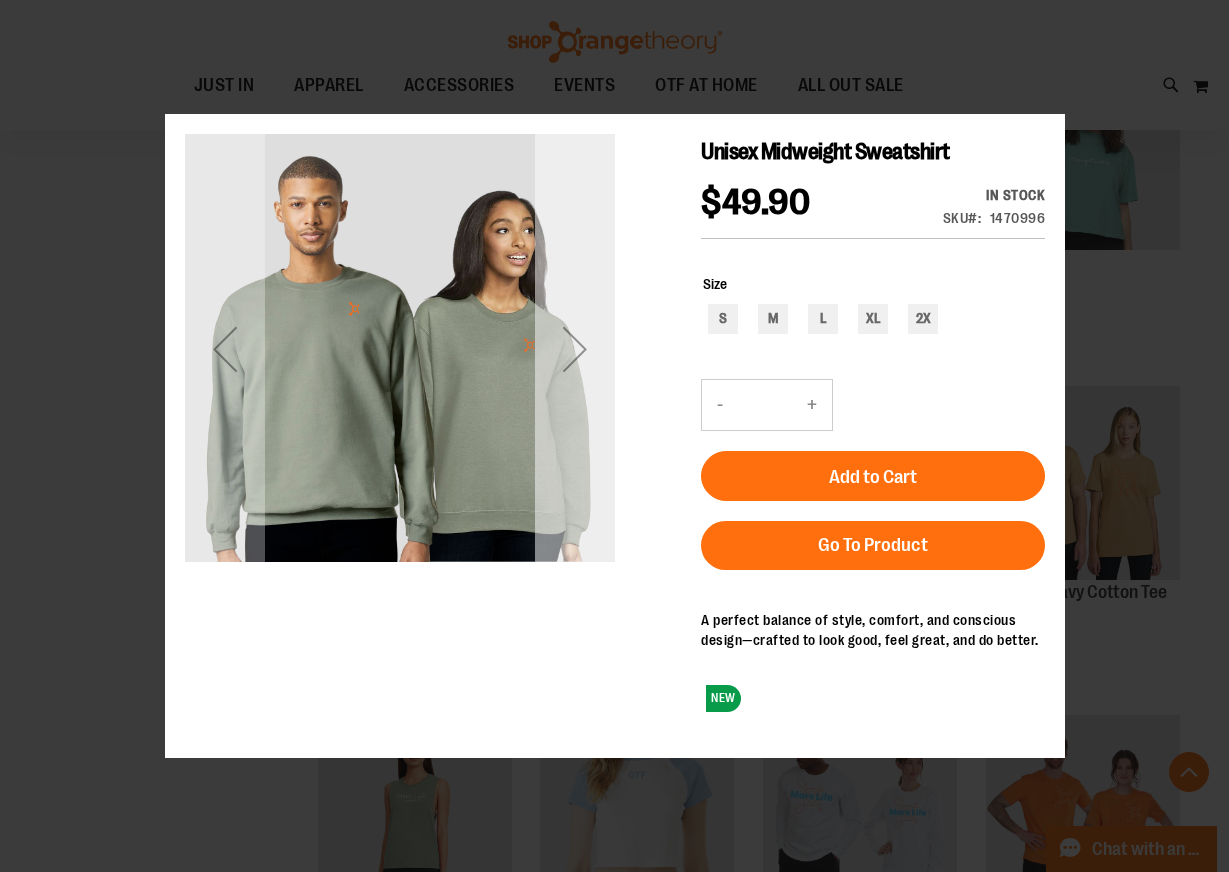 click at bounding box center (574, 349) 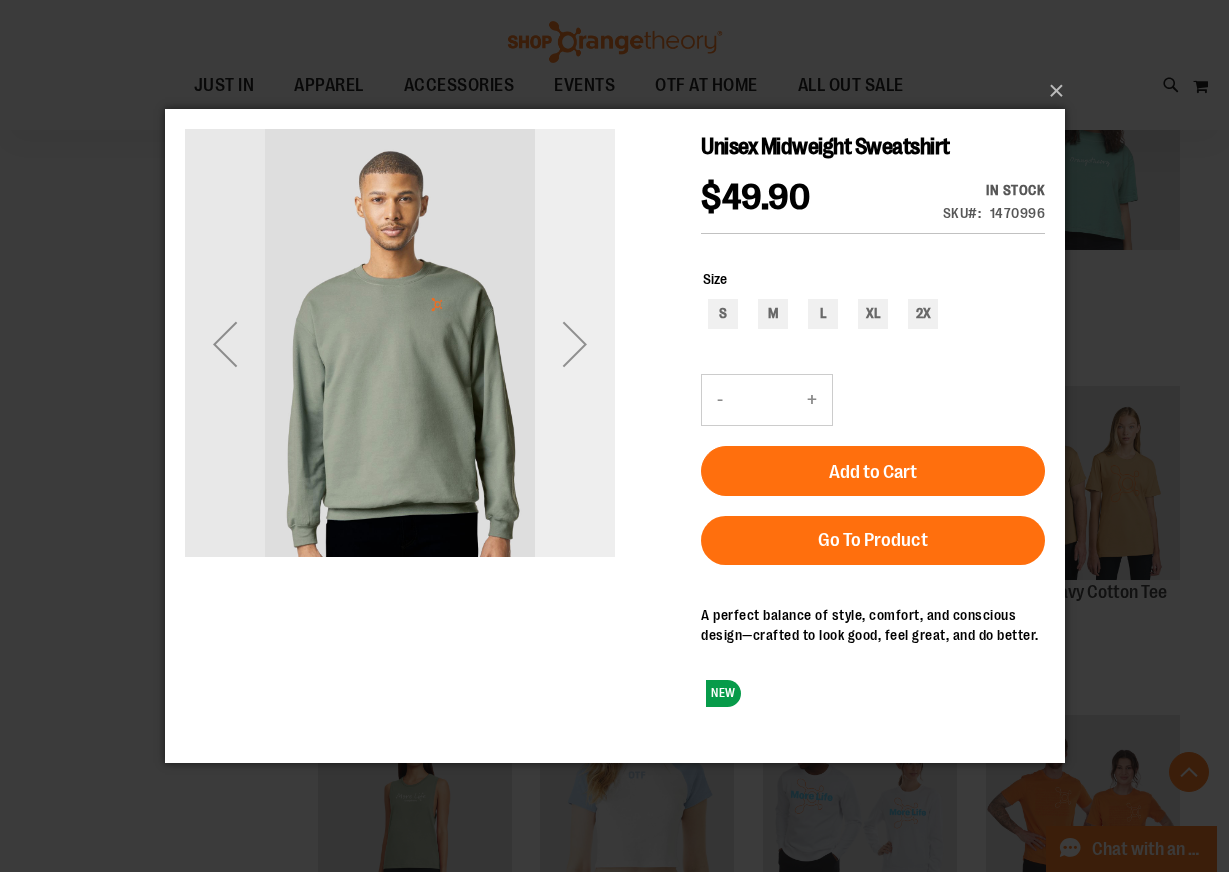 click at bounding box center (574, 343) 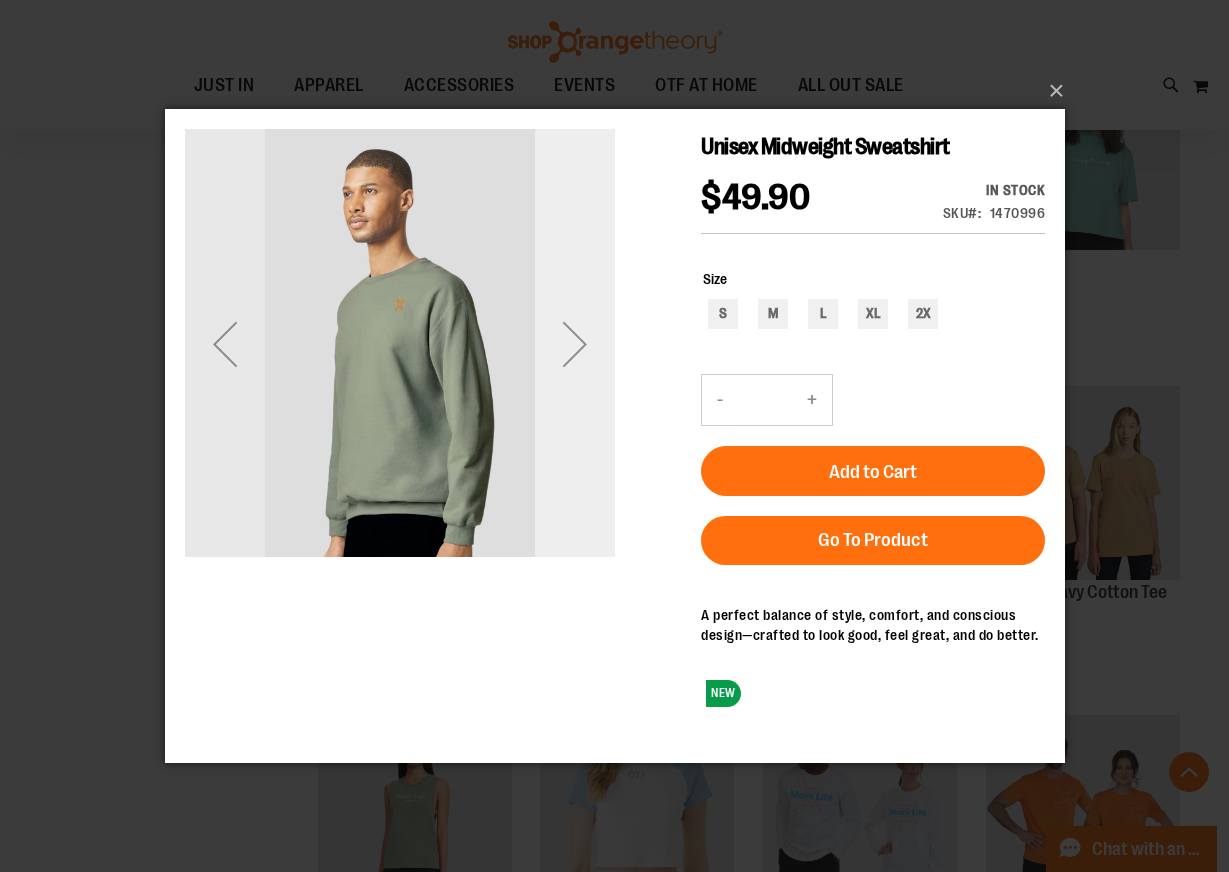 click at bounding box center (574, 343) 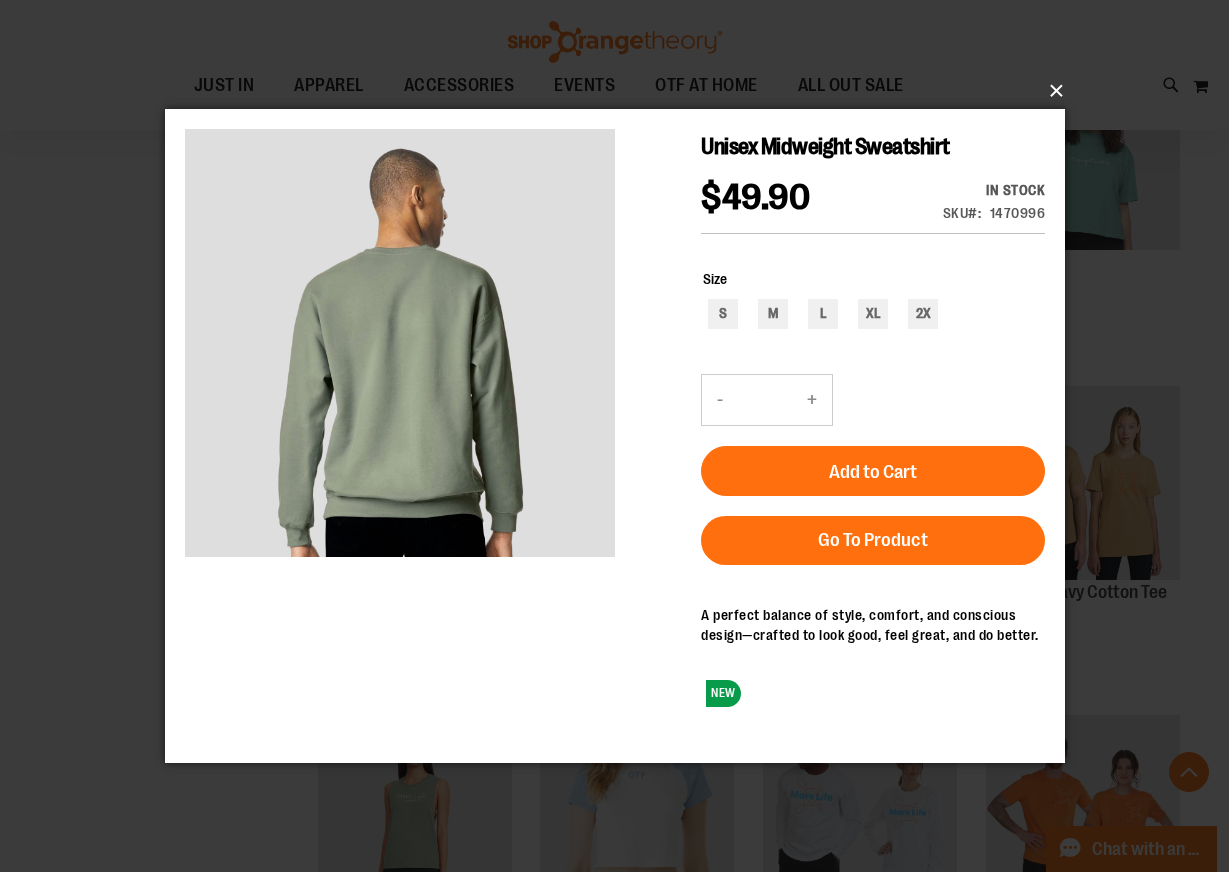 click on "×" at bounding box center [621, 91] 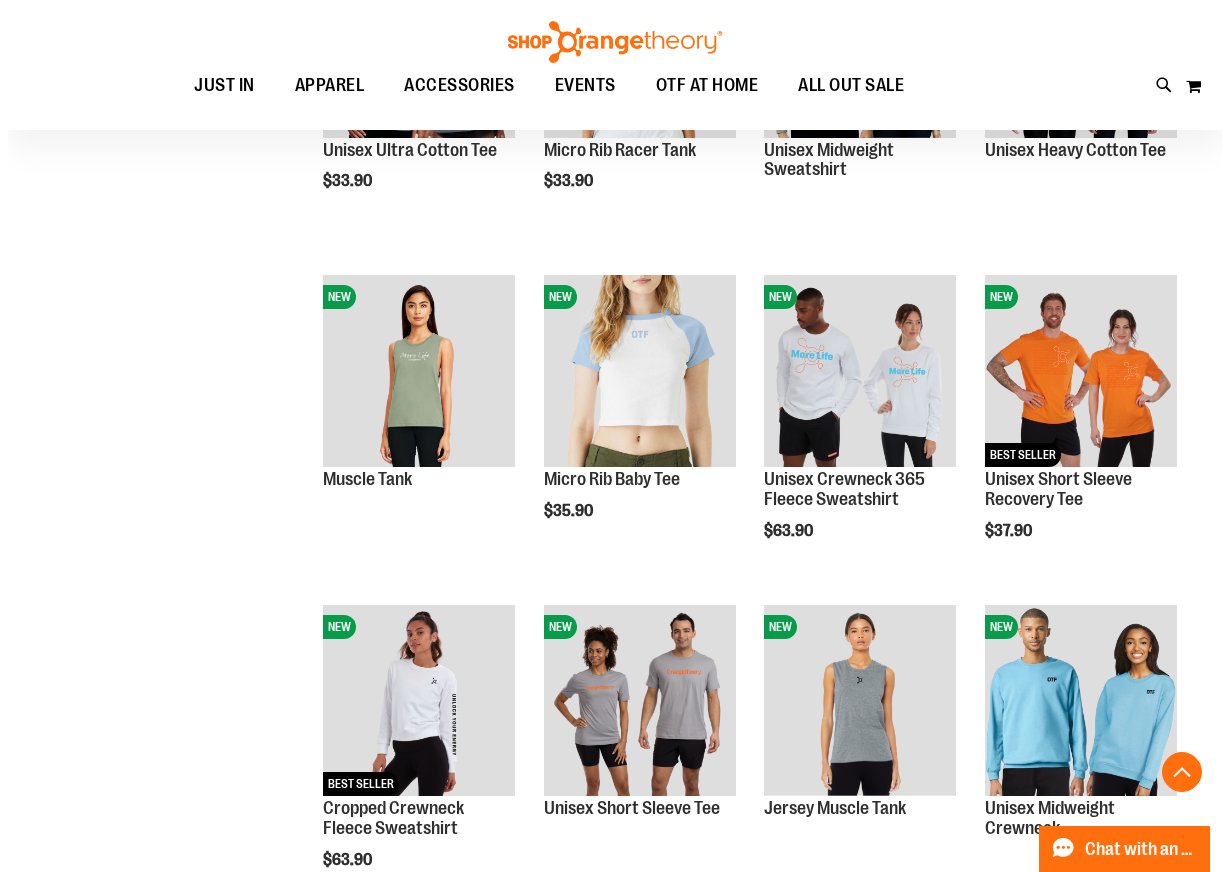 scroll, scrollTop: 1499, scrollLeft: 0, axis: vertical 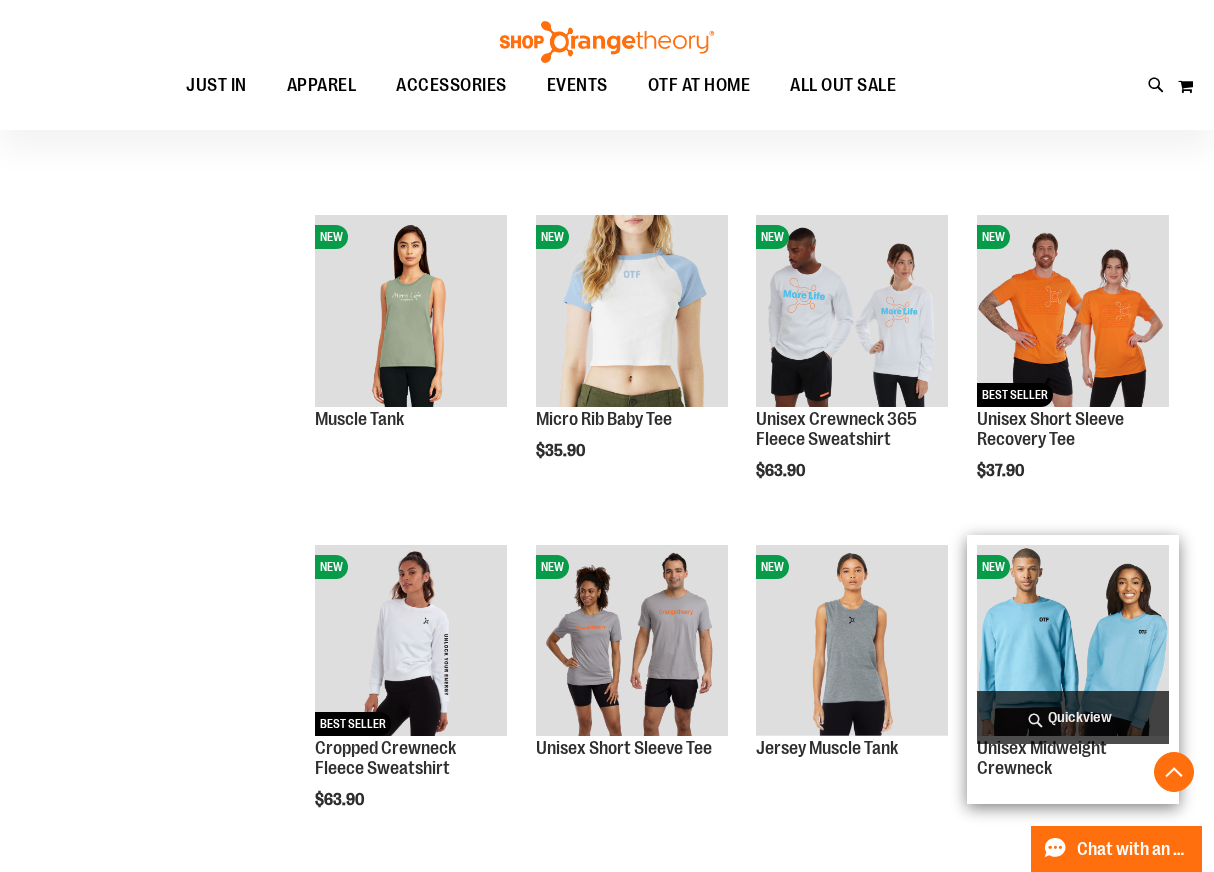 click on "Quickview" at bounding box center [1073, 717] 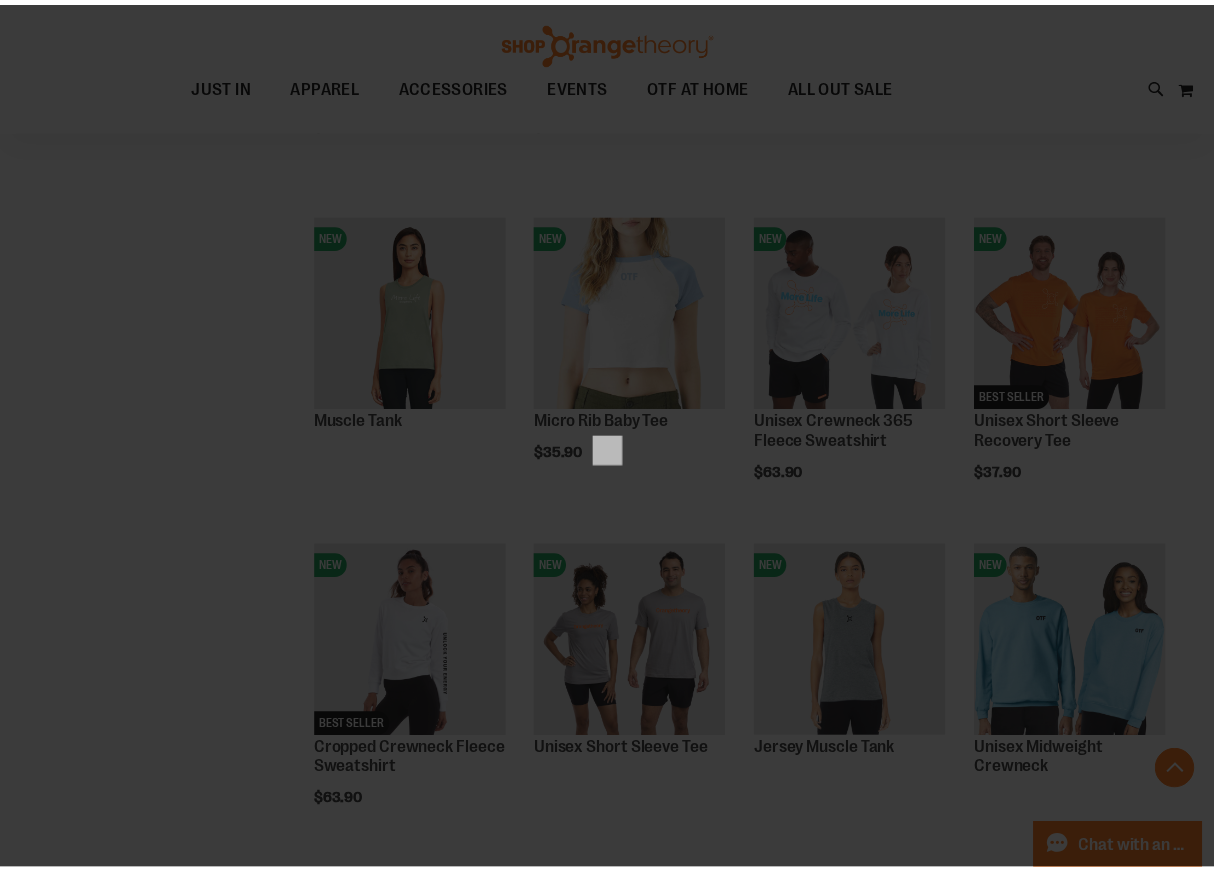 scroll, scrollTop: 0, scrollLeft: 0, axis: both 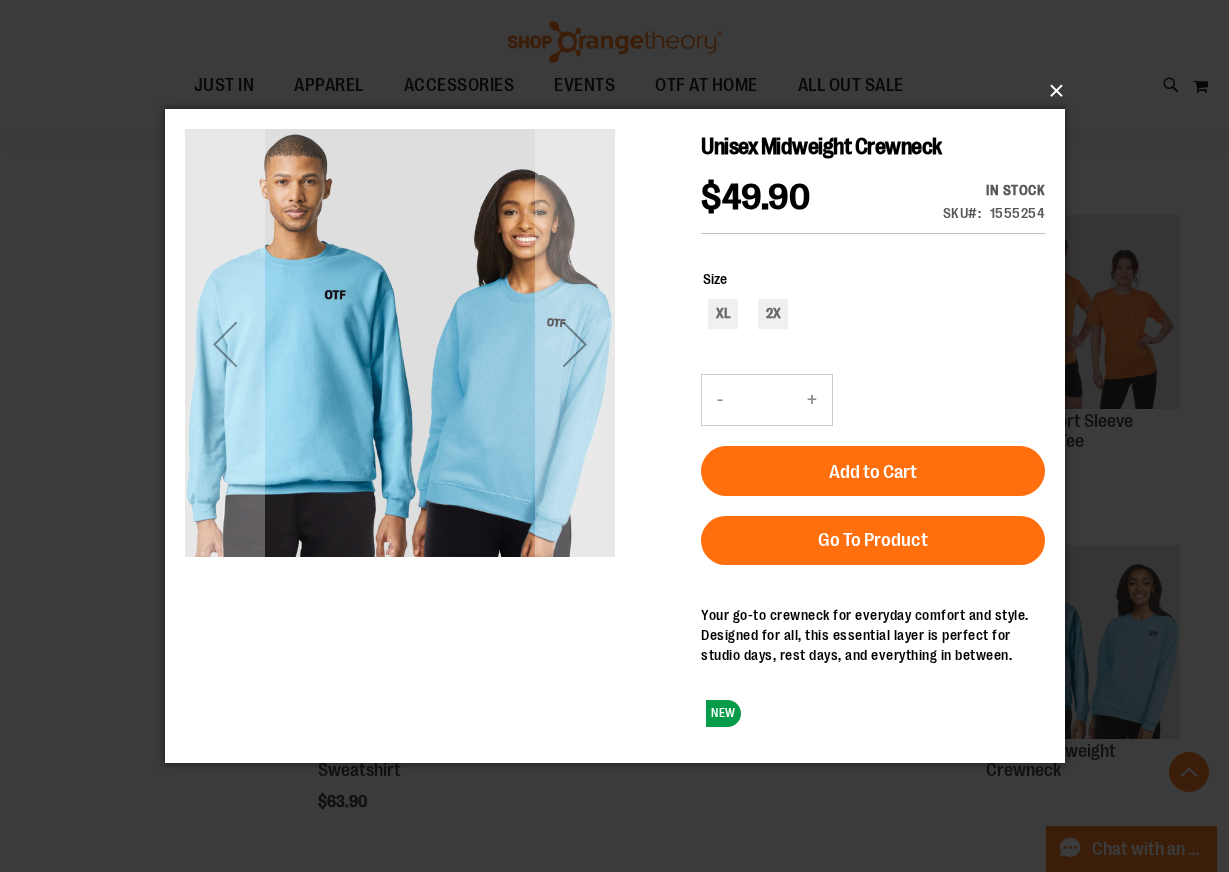 click on "×" at bounding box center [621, 91] 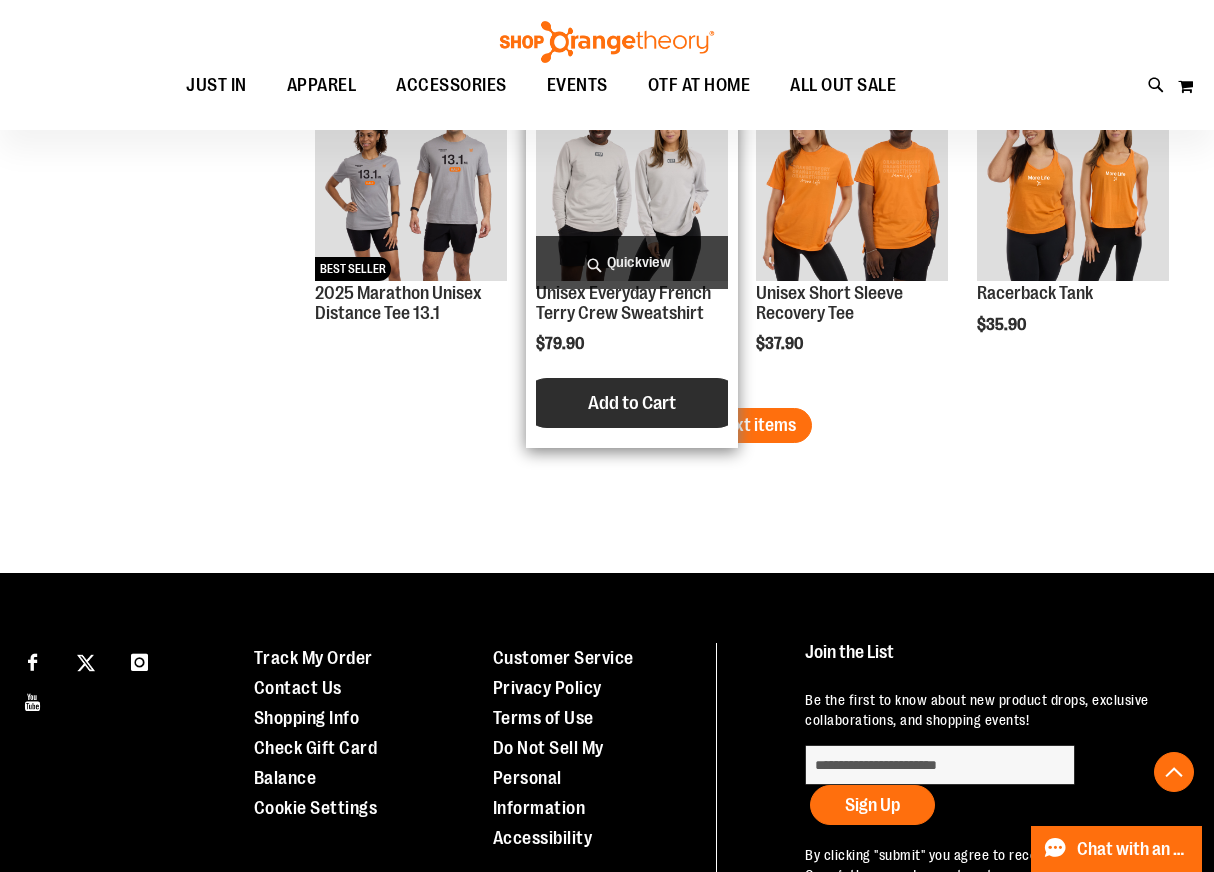 scroll, scrollTop: 2999, scrollLeft: 0, axis: vertical 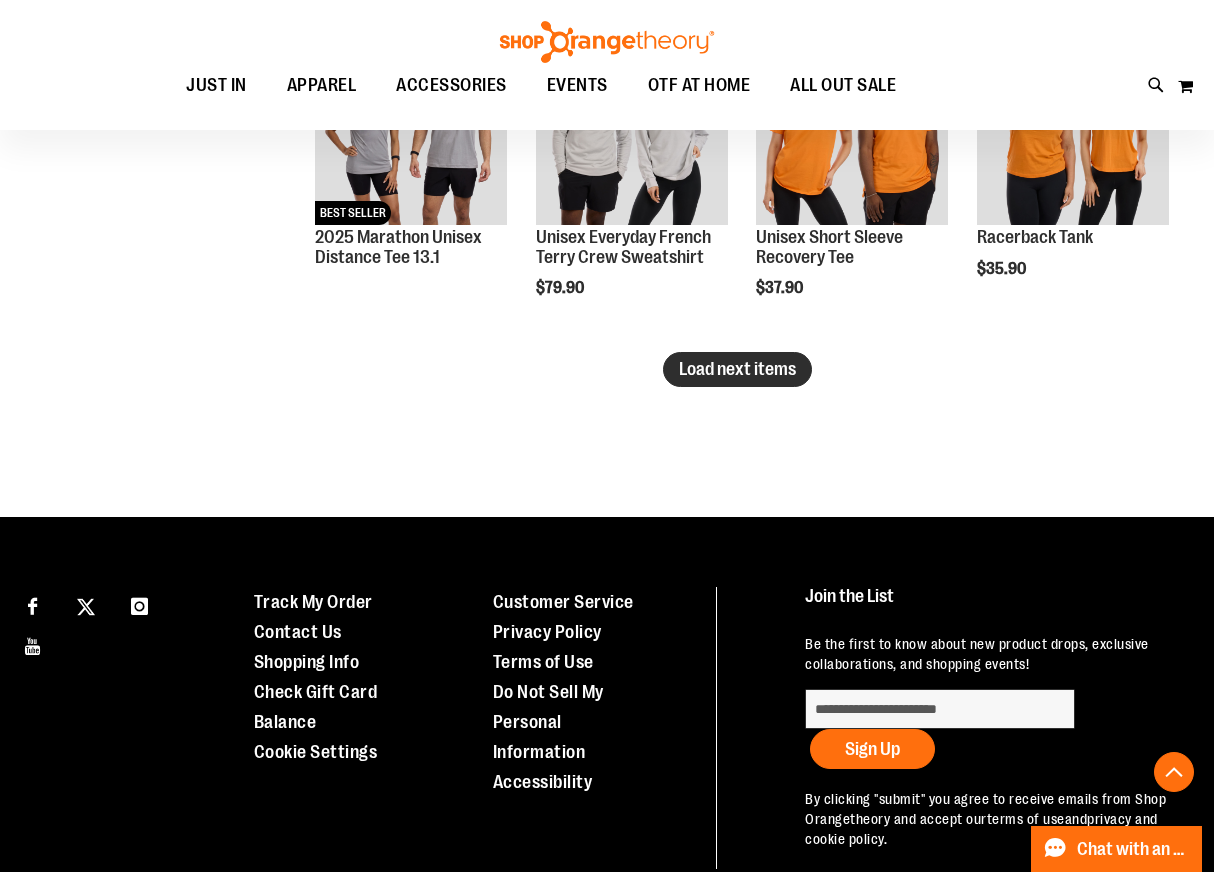 click on "Load next items" at bounding box center [737, 369] 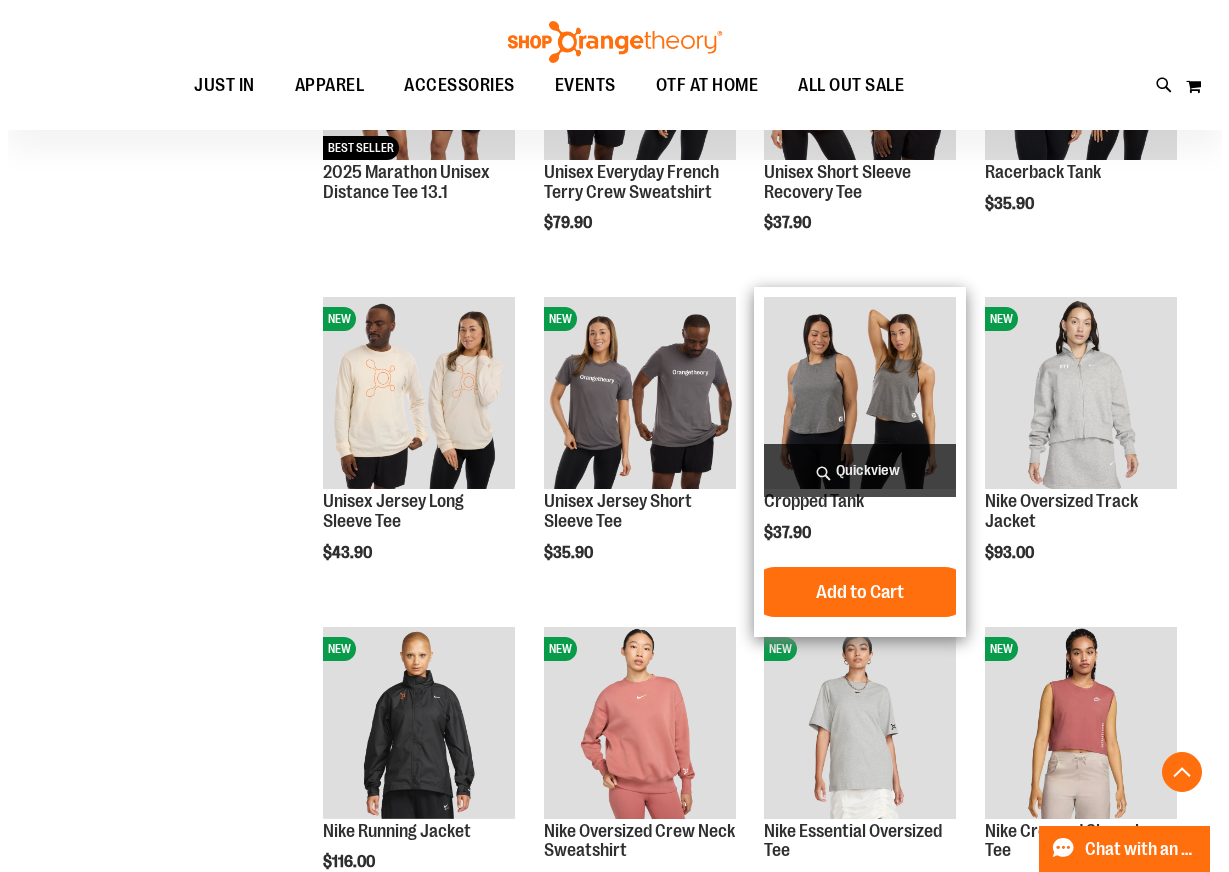 scroll, scrollTop: 3099, scrollLeft: 0, axis: vertical 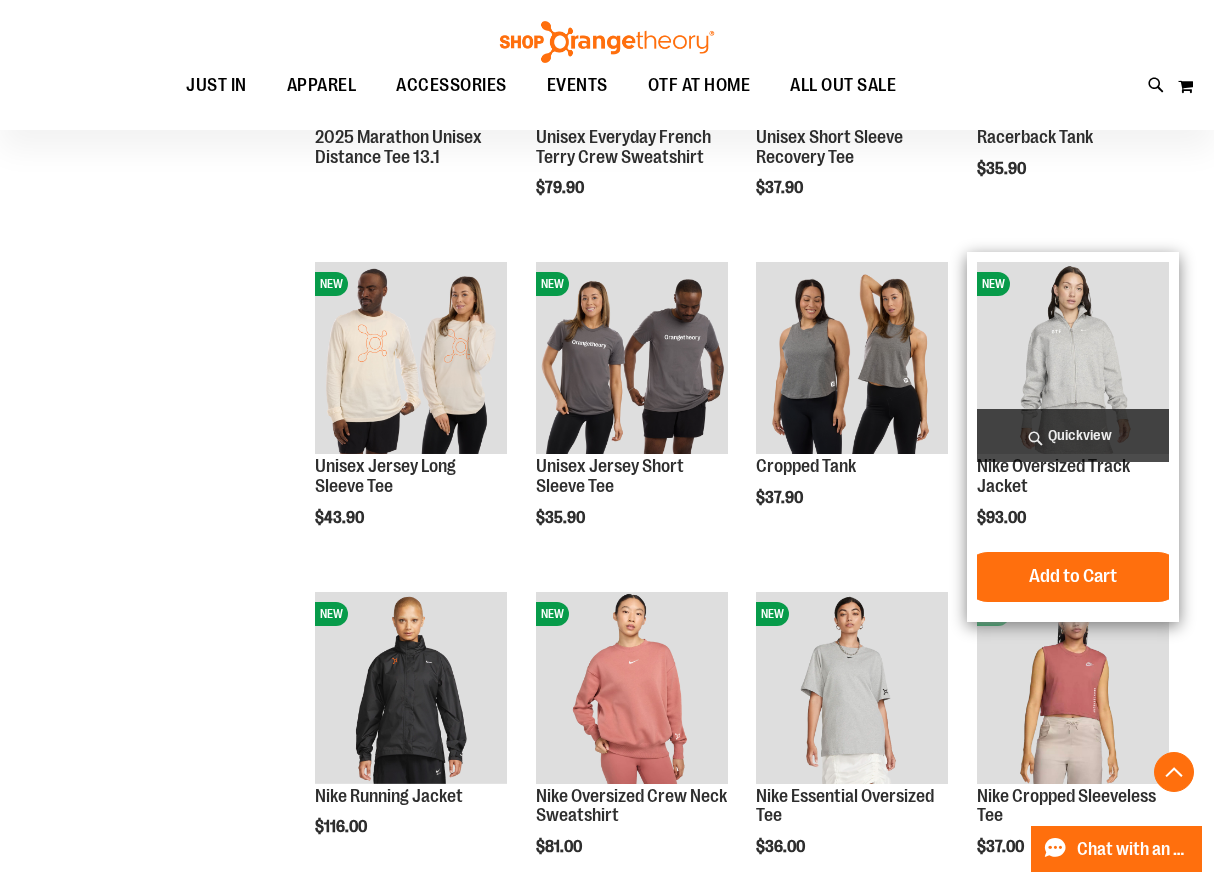 click on "Quickview" at bounding box center (1073, 435) 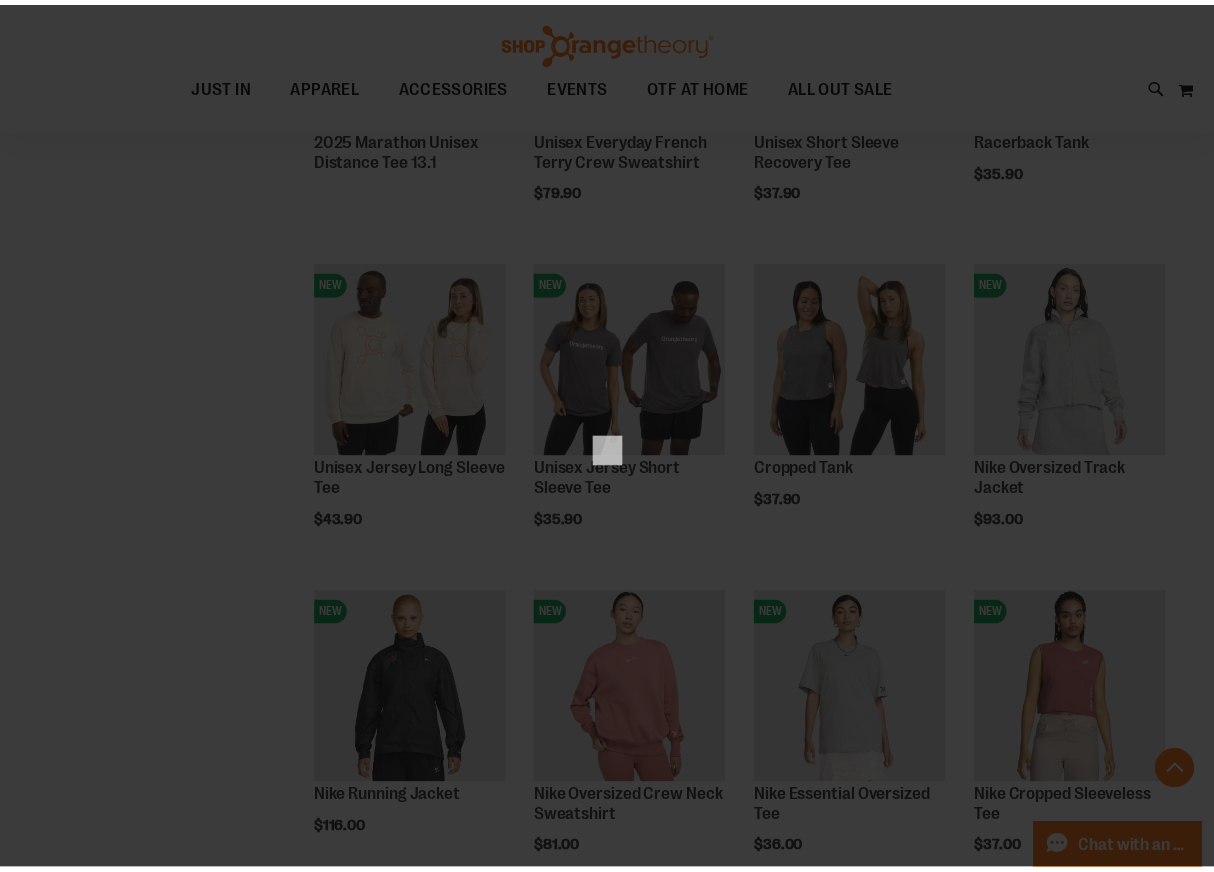 scroll, scrollTop: 0, scrollLeft: 0, axis: both 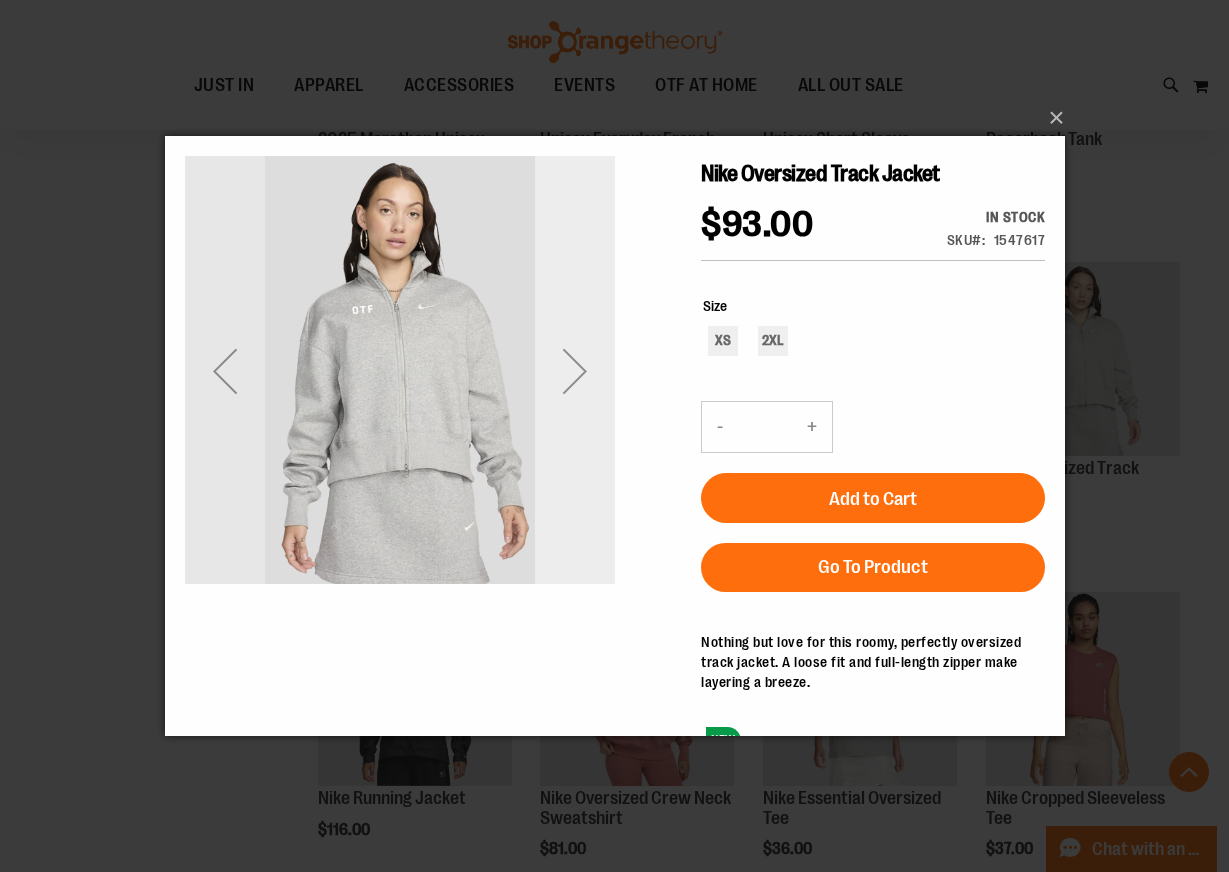 click at bounding box center [574, 371] 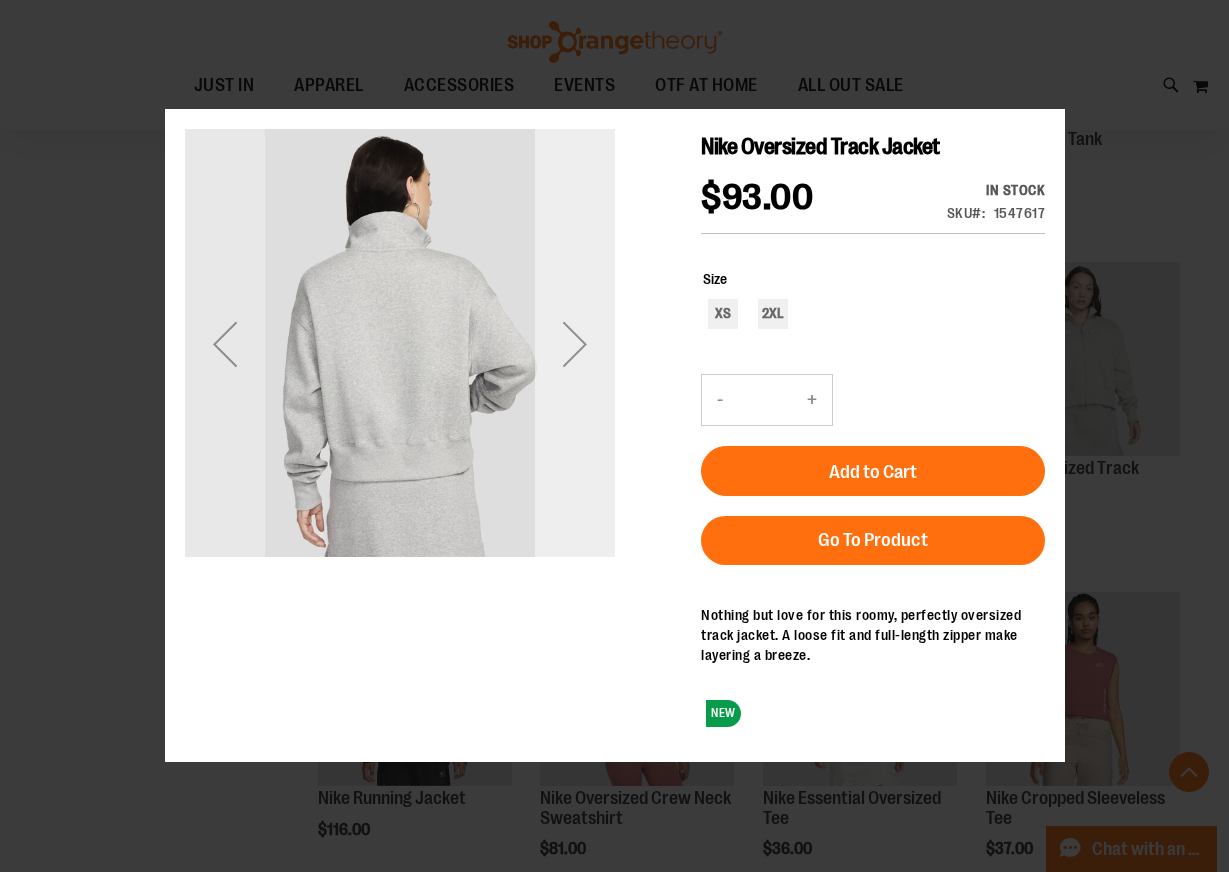 click at bounding box center [574, 344] 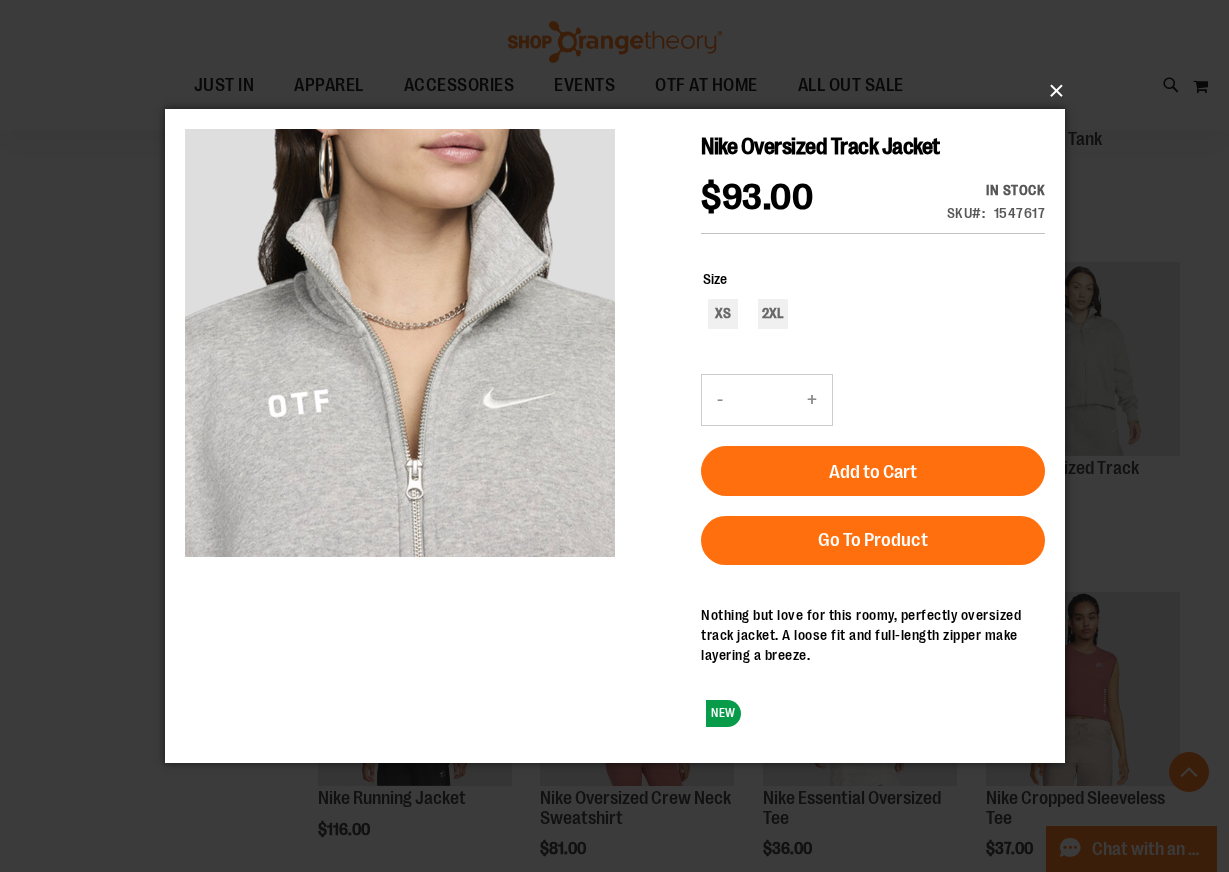 click on "×" at bounding box center (621, 91) 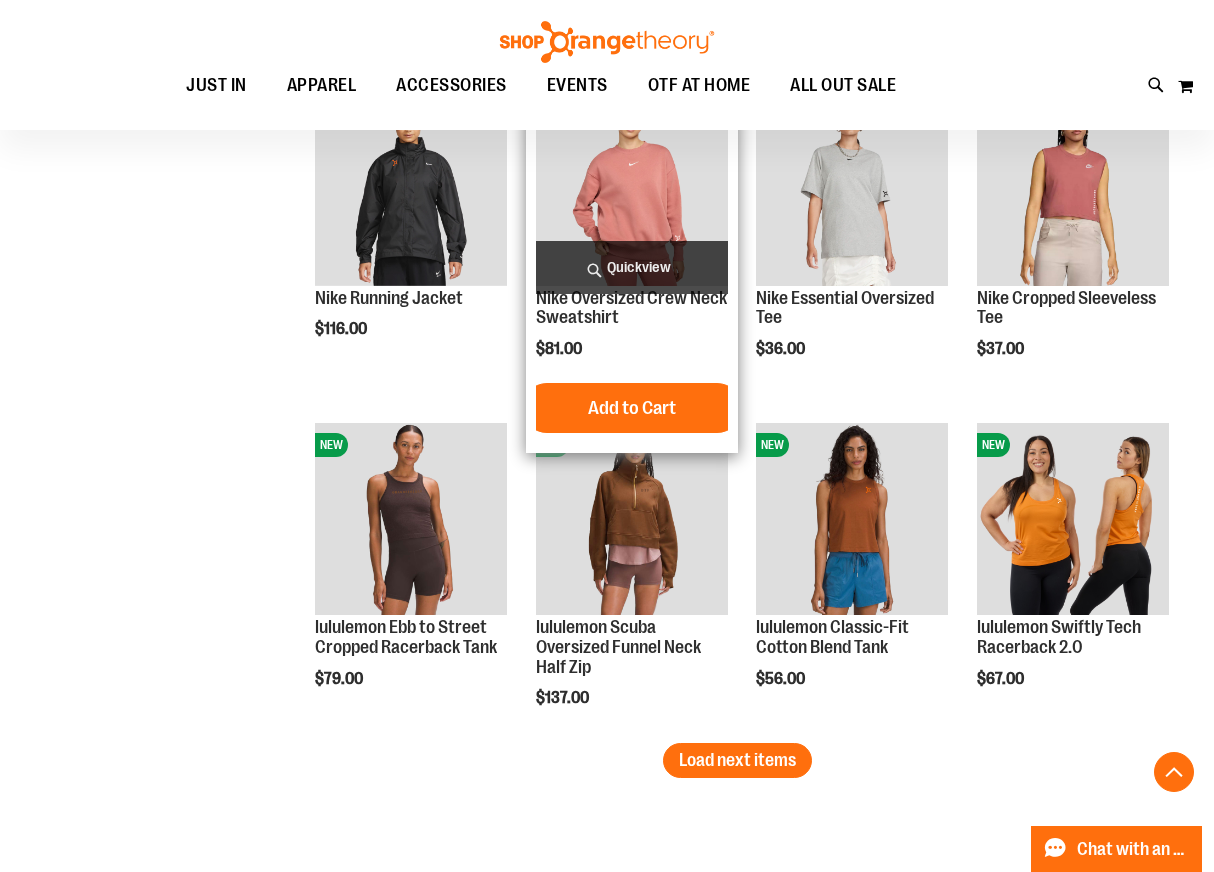 scroll, scrollTop: 3599, scrollLeft: 0, axis: vertical 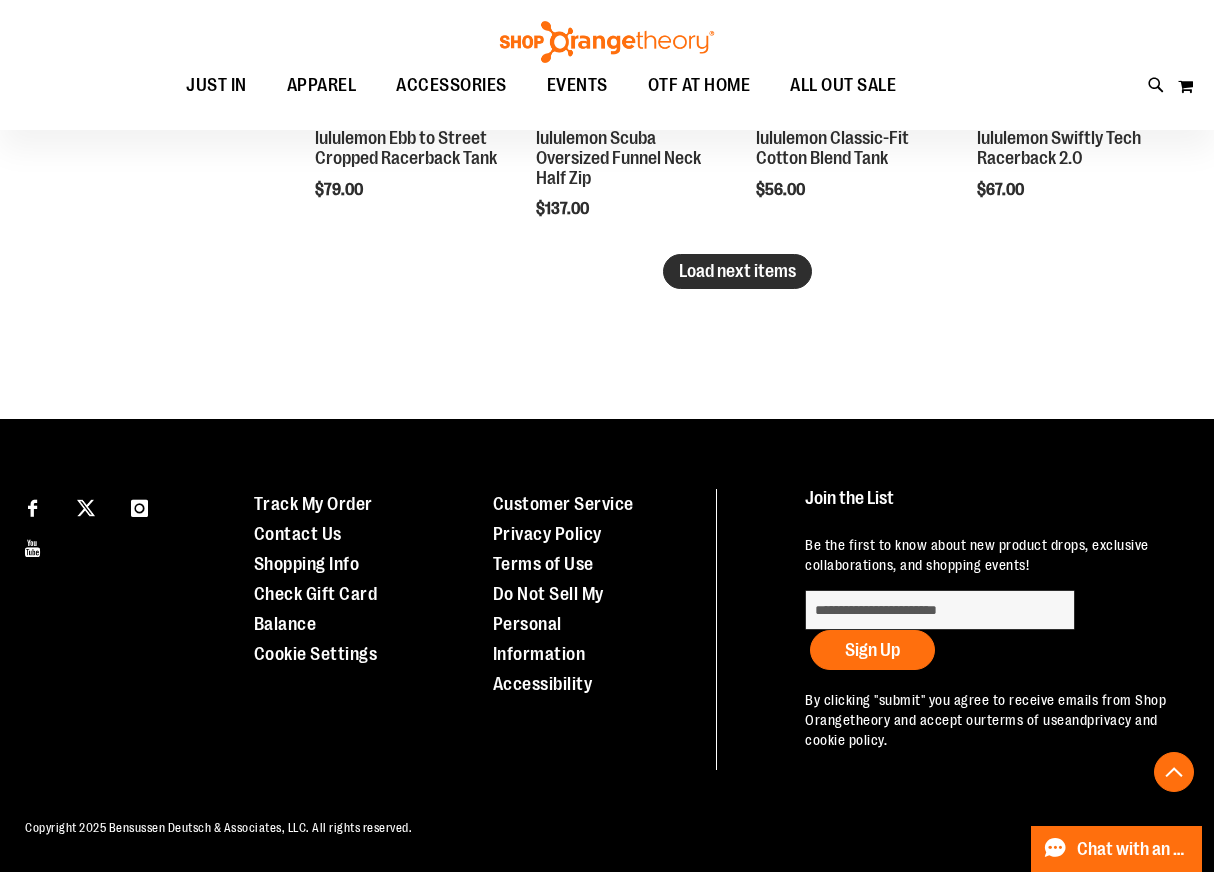 click on "Load next items" at bounding box center (737, 271) 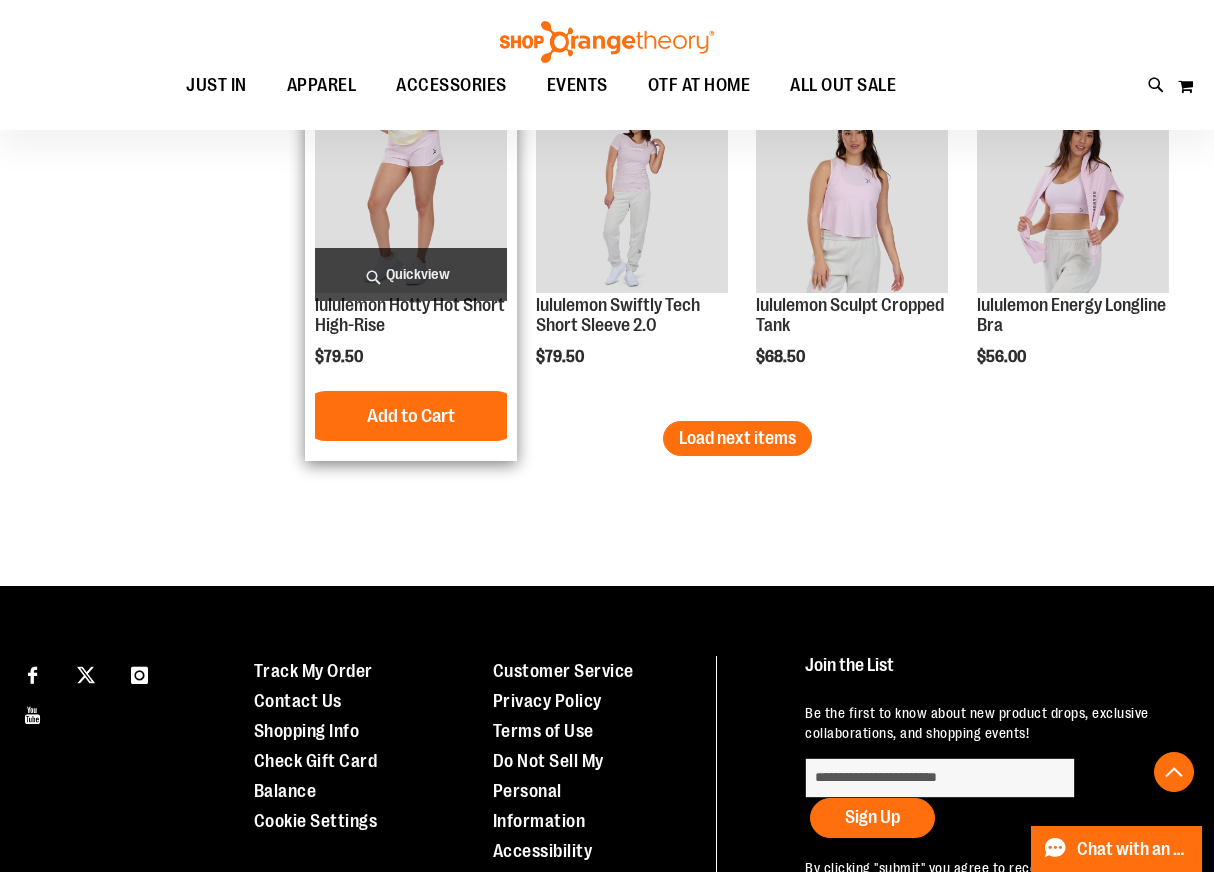 scroll, scrollTop: 4874, scrollLeft: 0, axis: vertical 